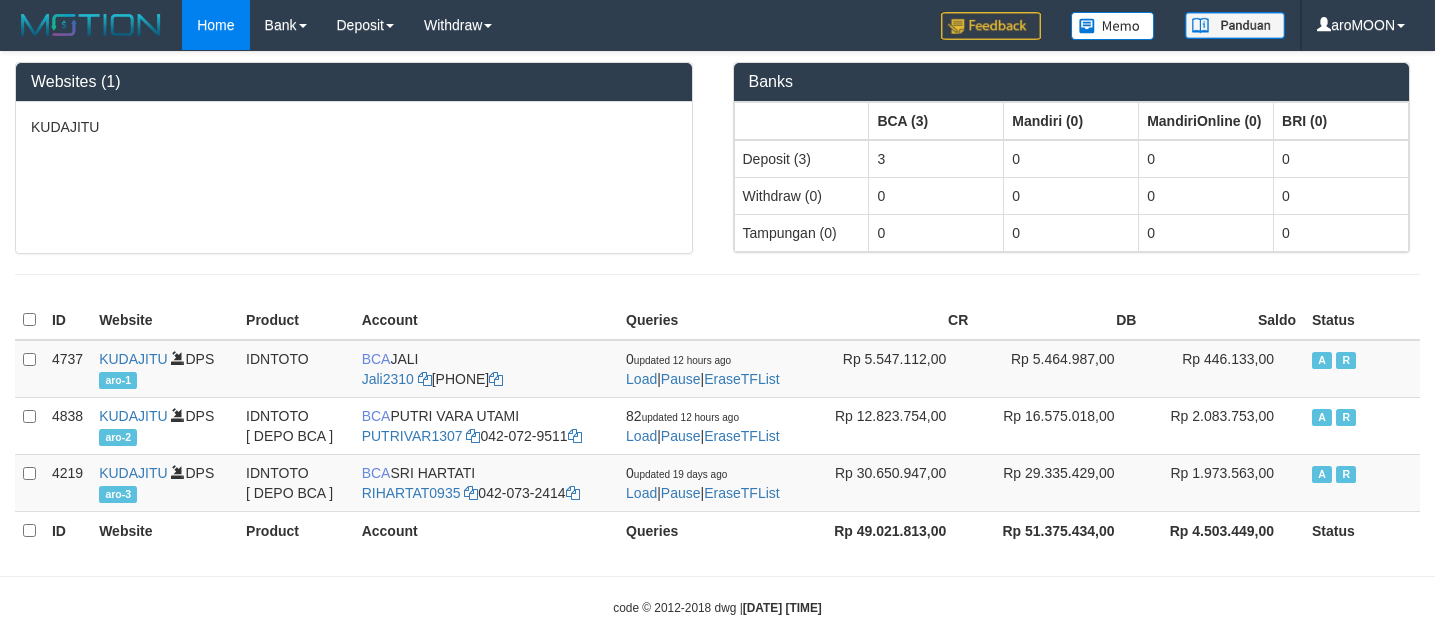 scroll, scrollTop: 0, scrollLeft: 0, axis: both 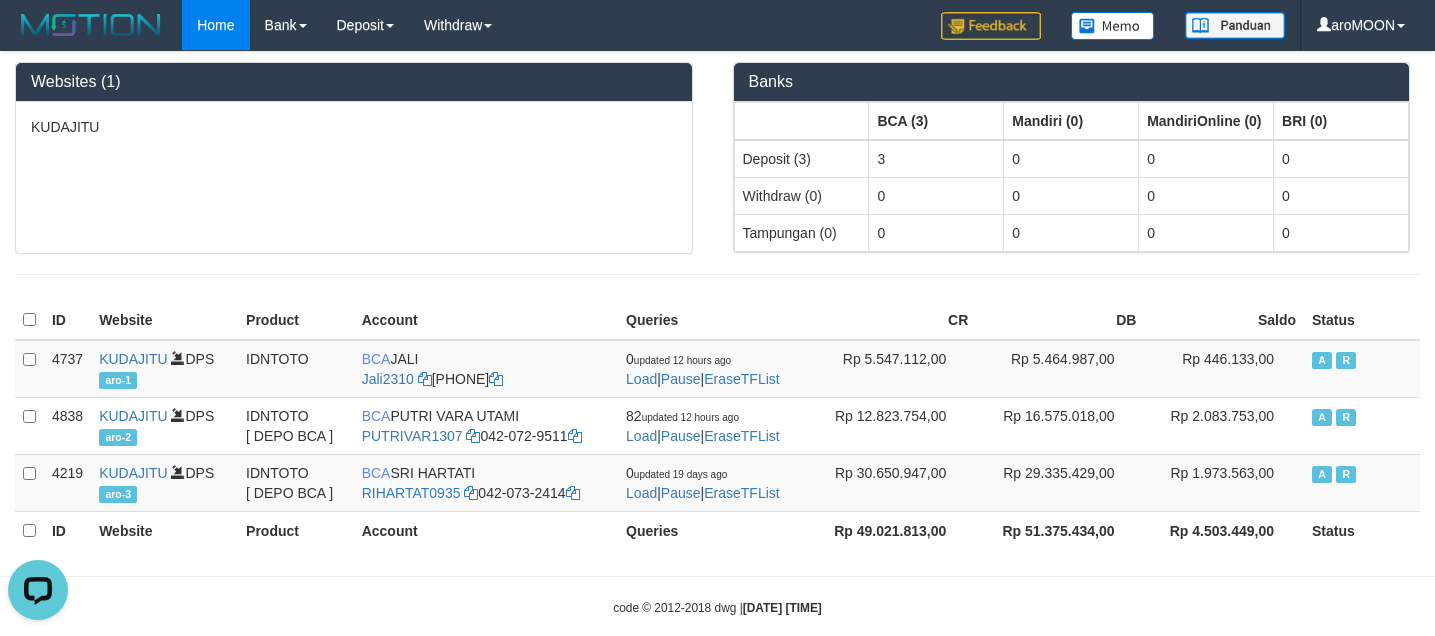 click at bounding box center (717, 274) 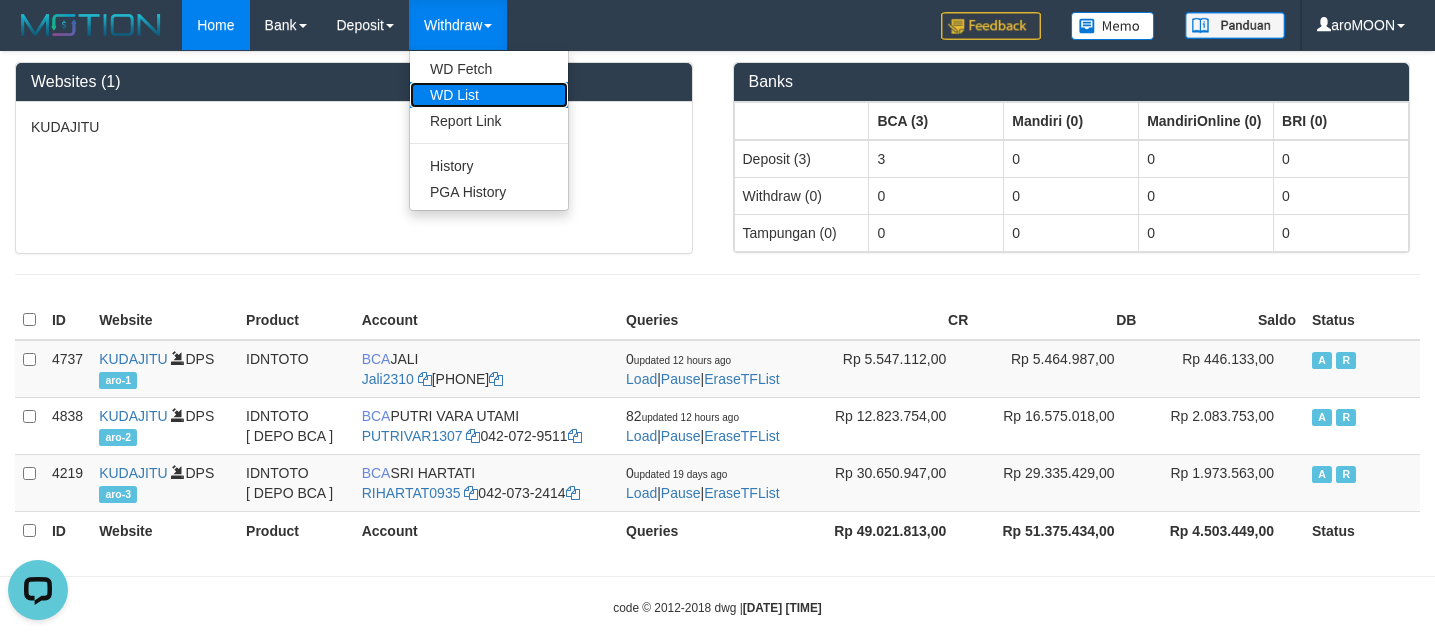 click on "WD List" at bounding box center [489, 95] 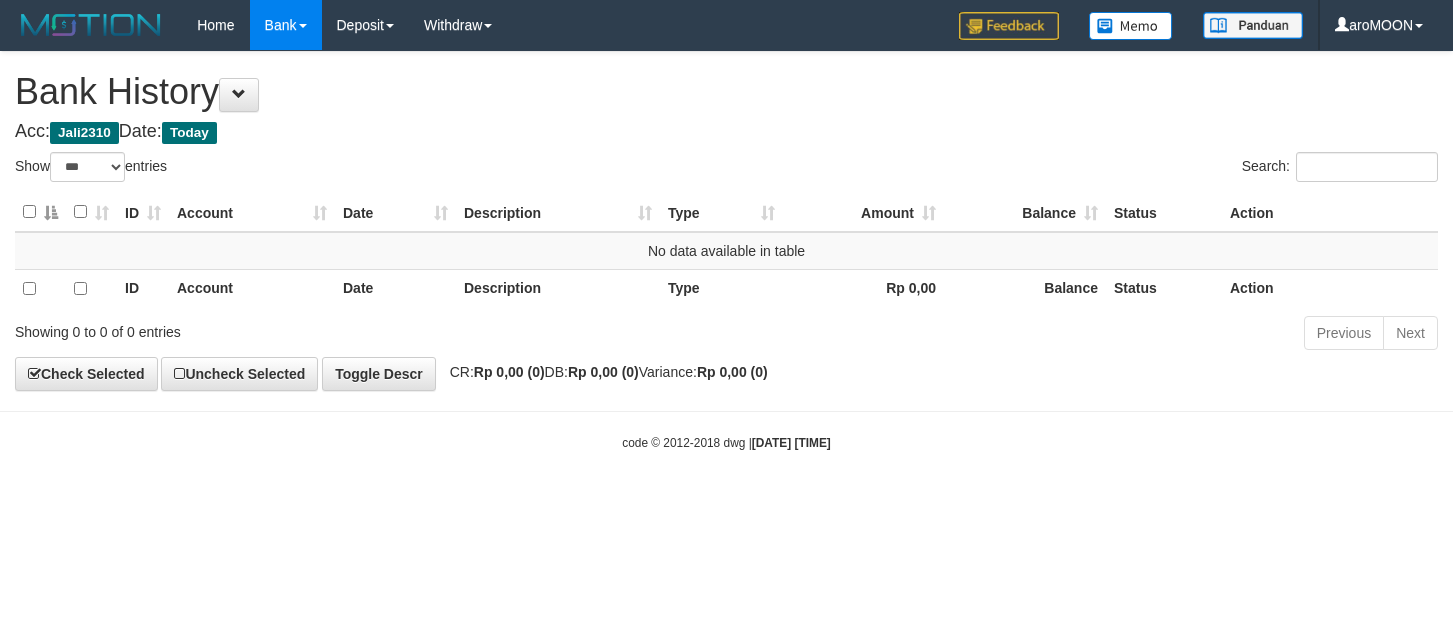 select on "***" 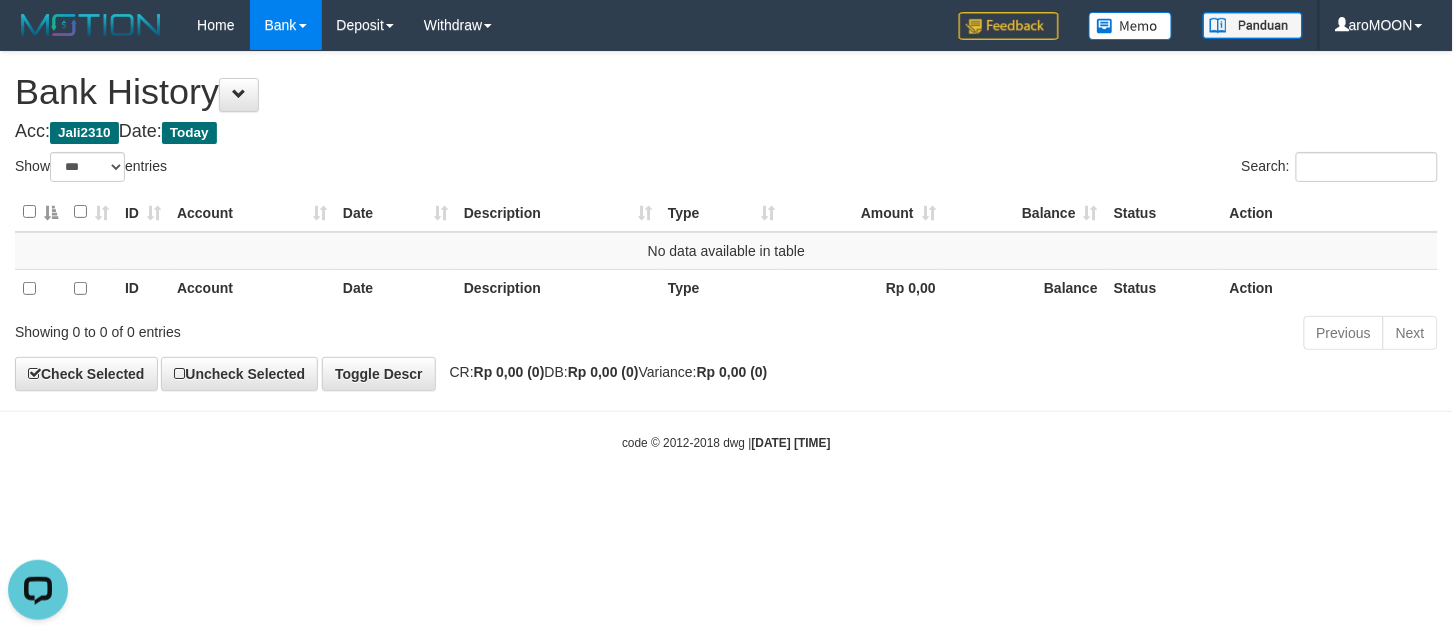 scroll, scrollTop: 0, scrollLeft: 0, axis: both 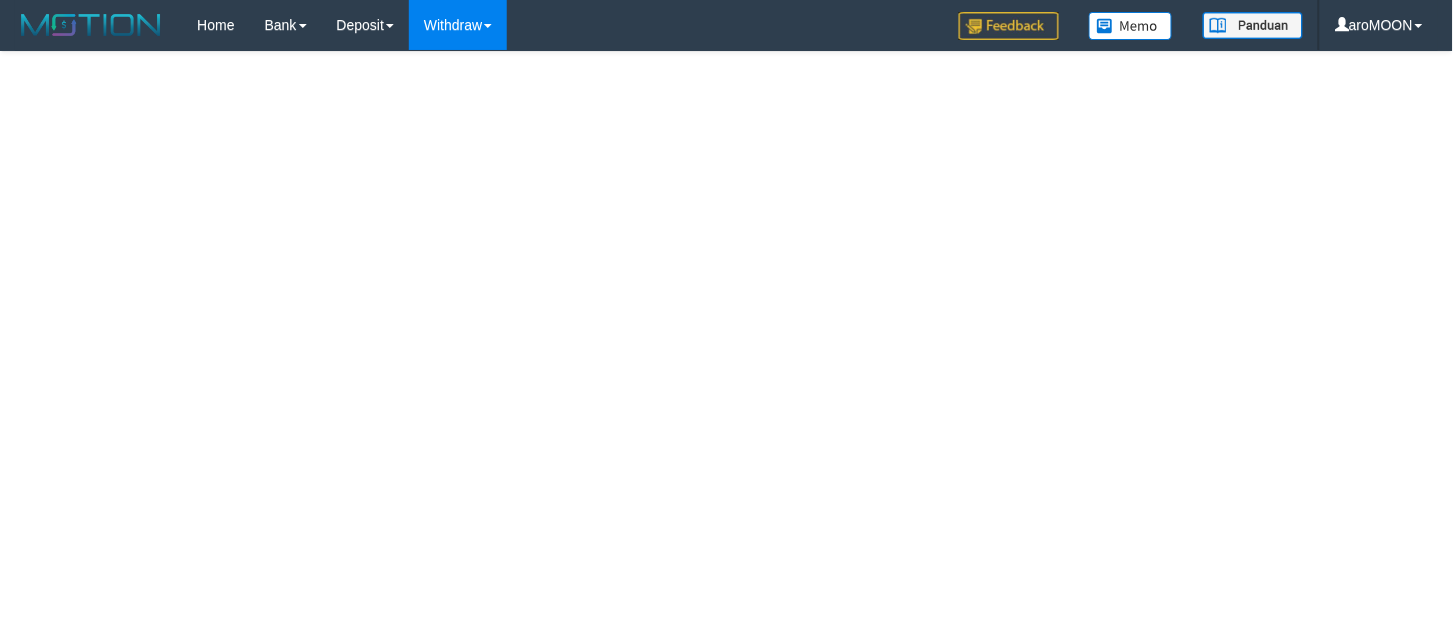 select 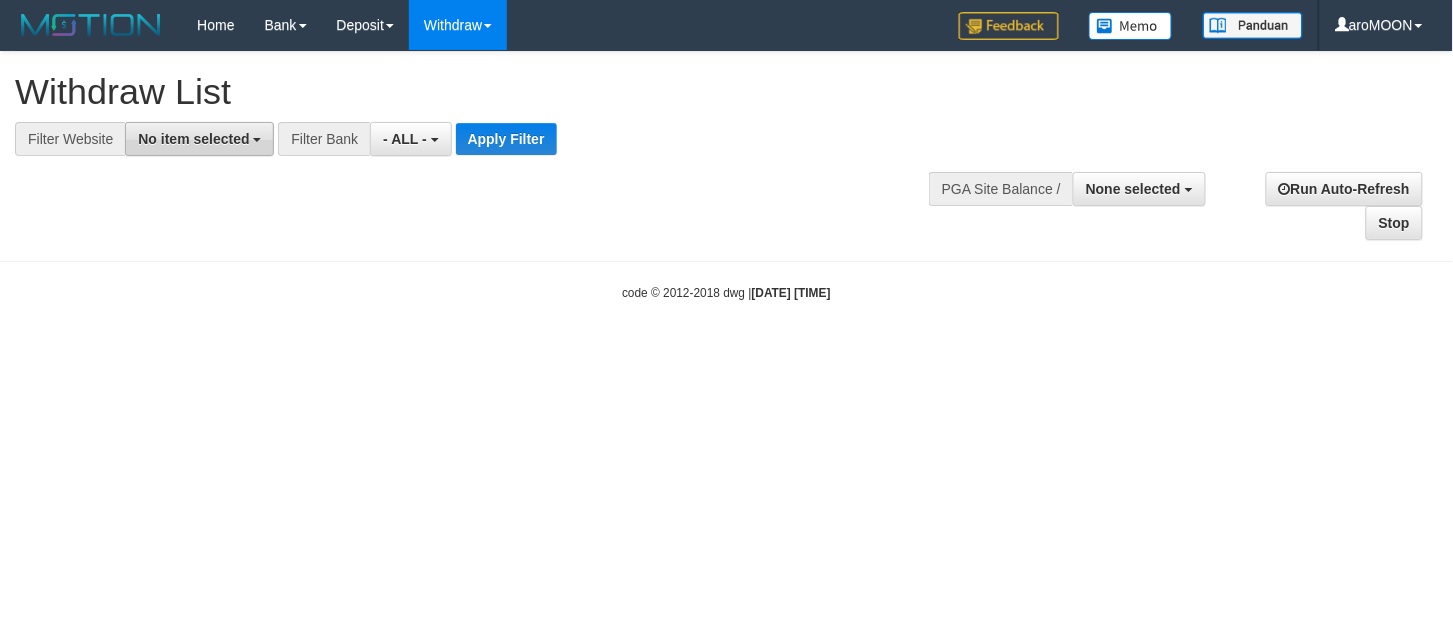 click on "No item selected" at bounding box center (193, 139) 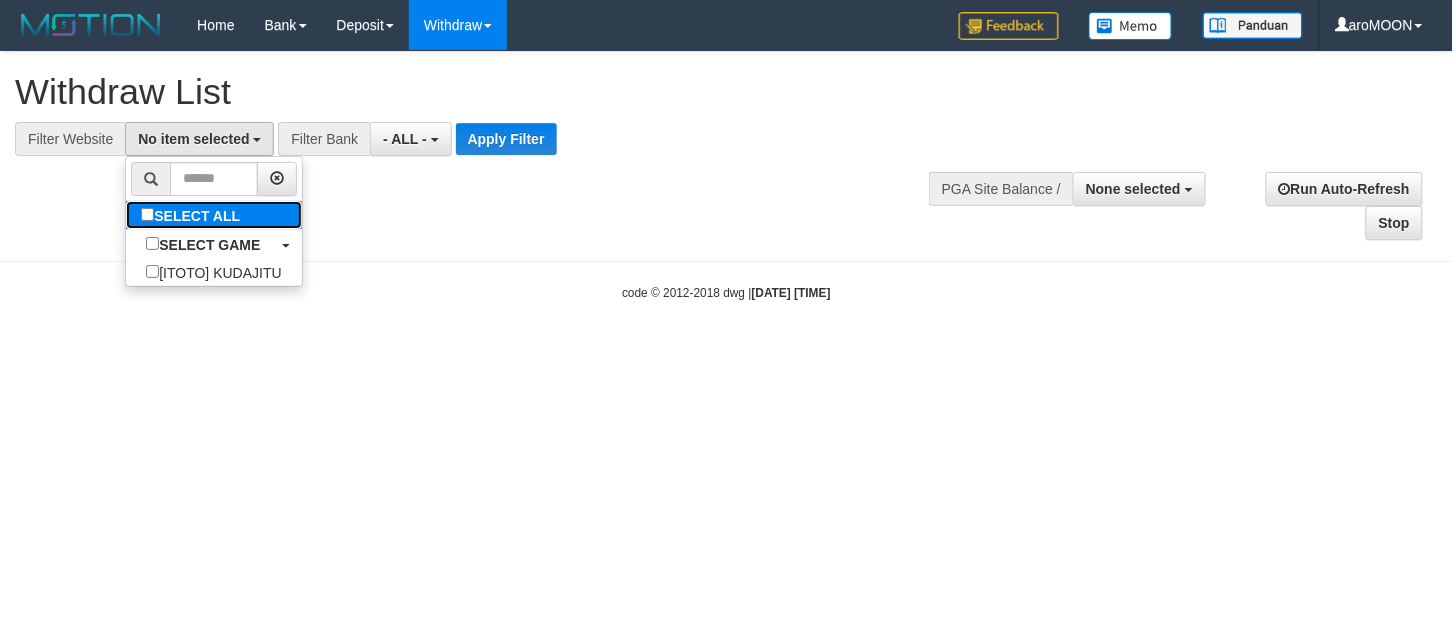 click on "SELECT ALL" at bounding box center [193, 215] 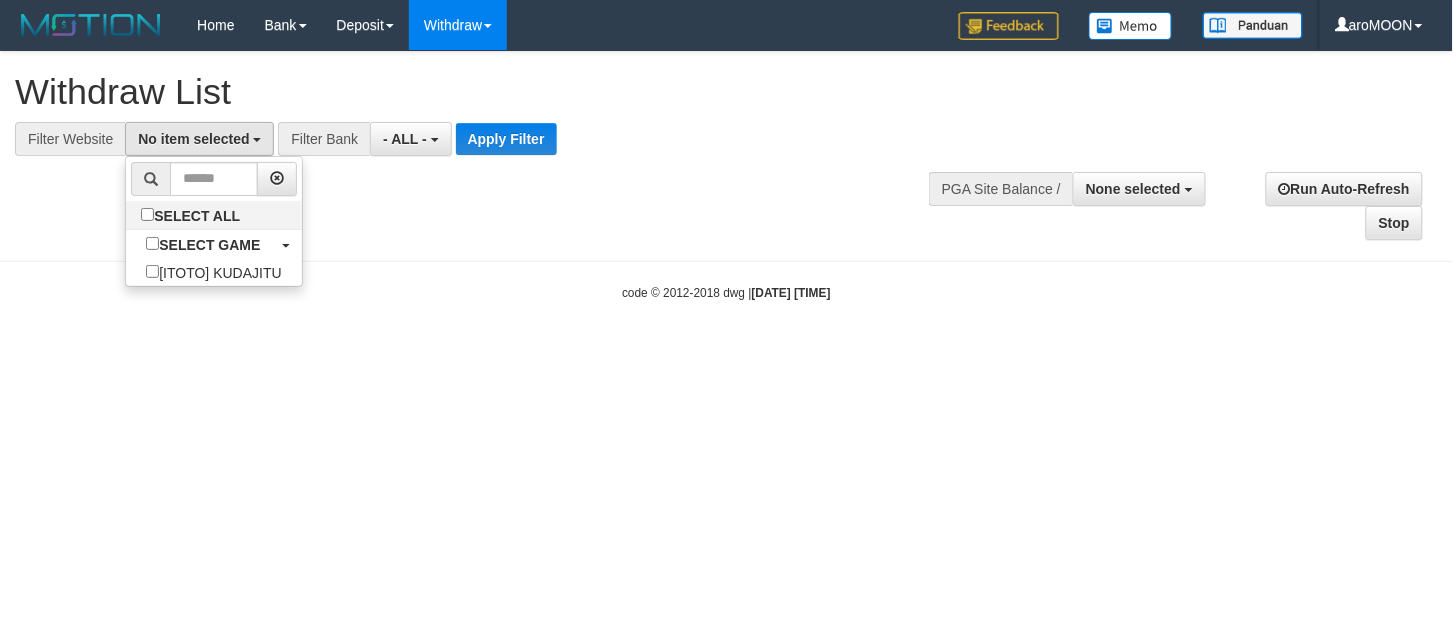 select on "***" 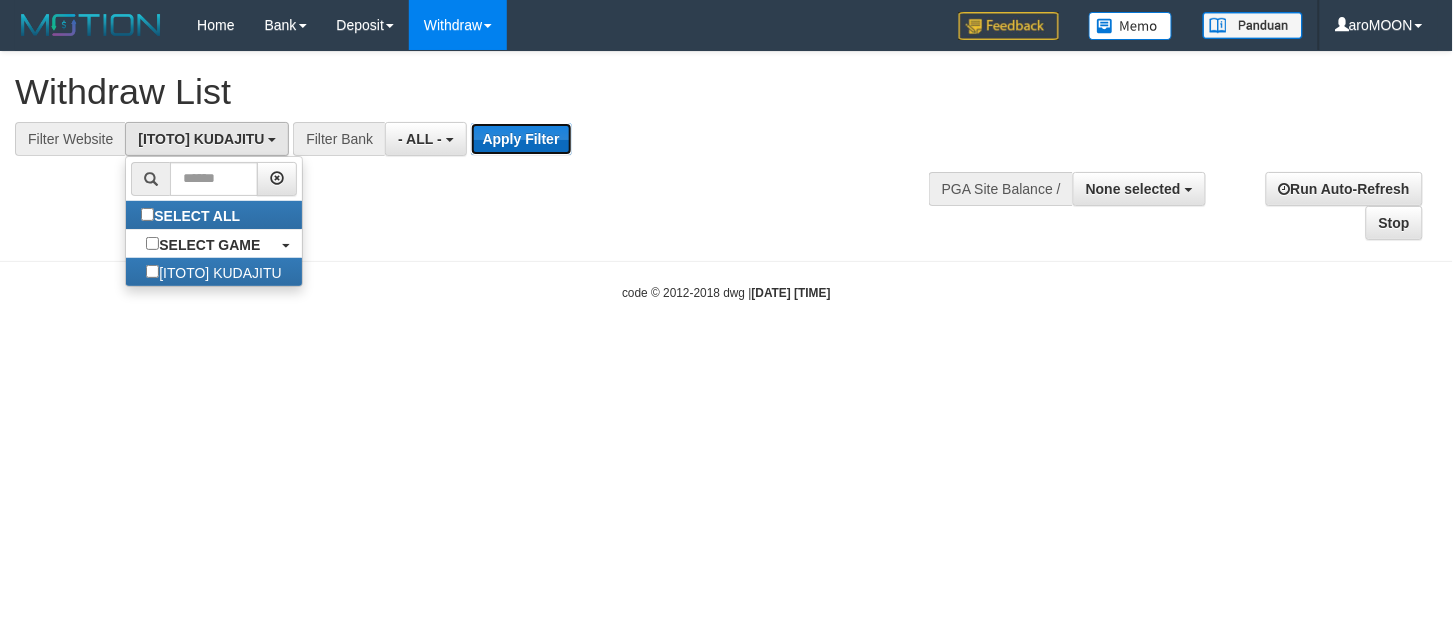 click on "Apply Filter" at bounding box center (521, 139) 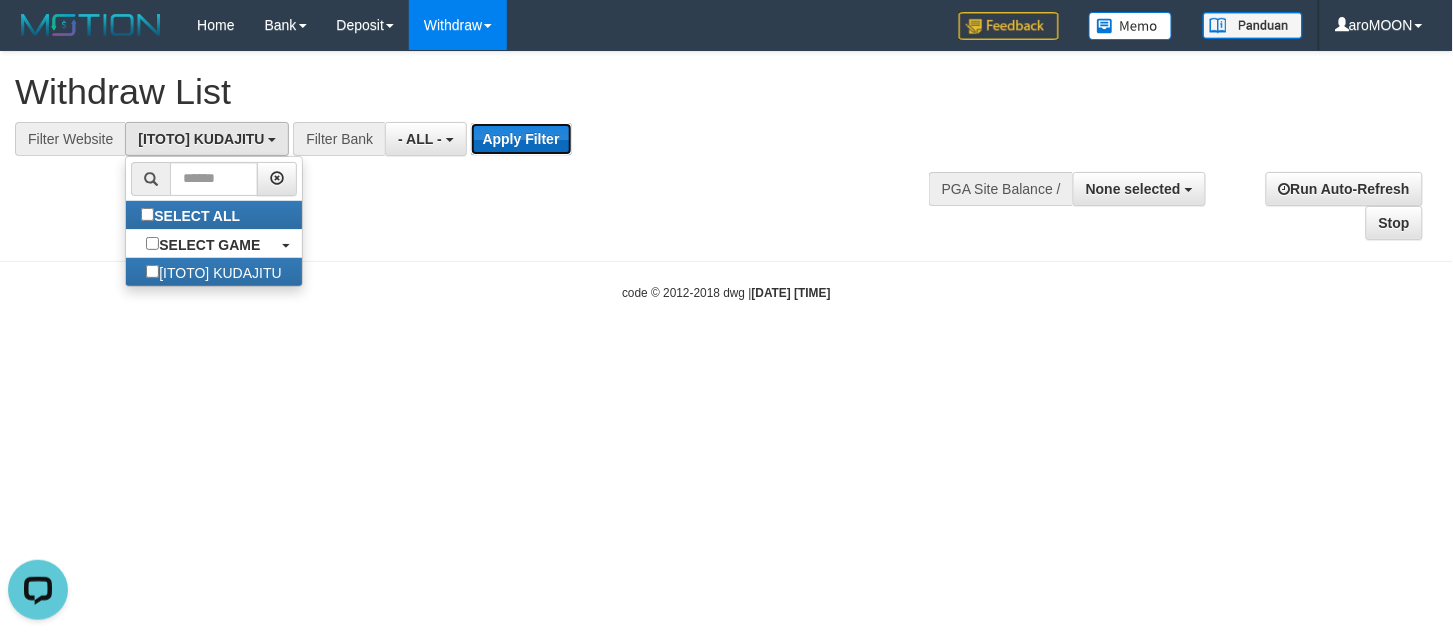 scroll, scrollTop: 0, scrollLeft: 0, axis: both 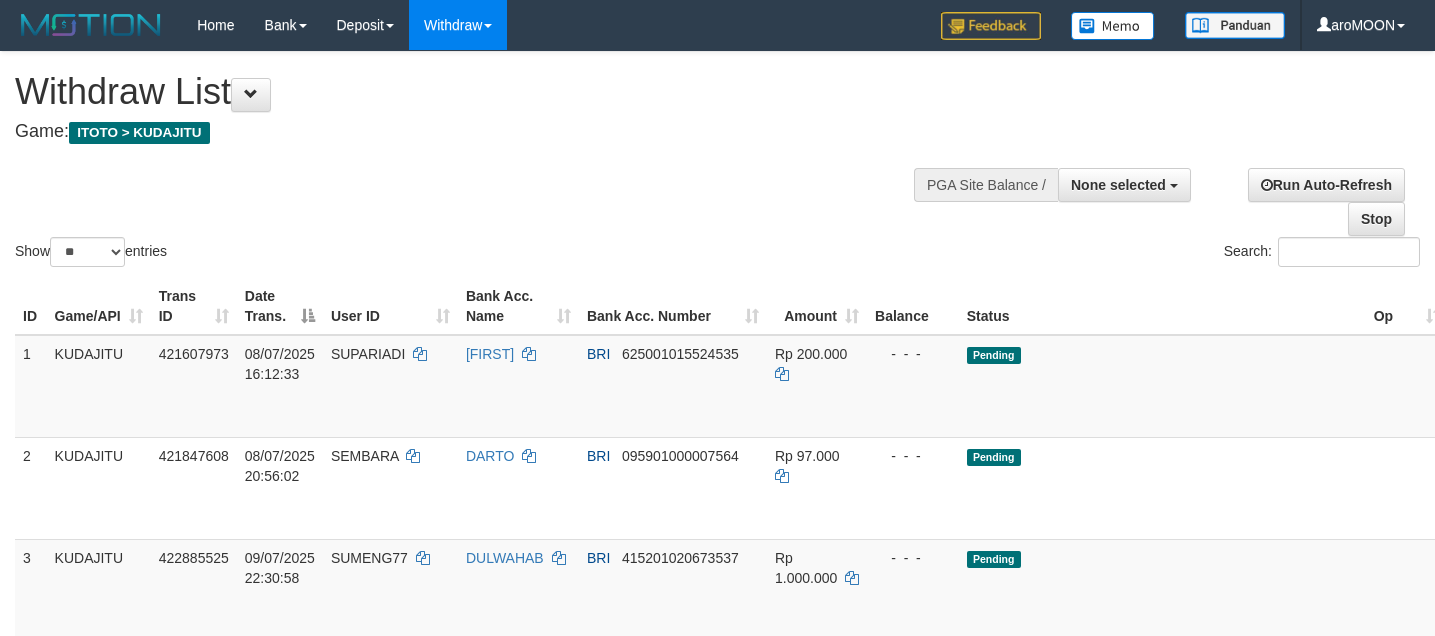 select 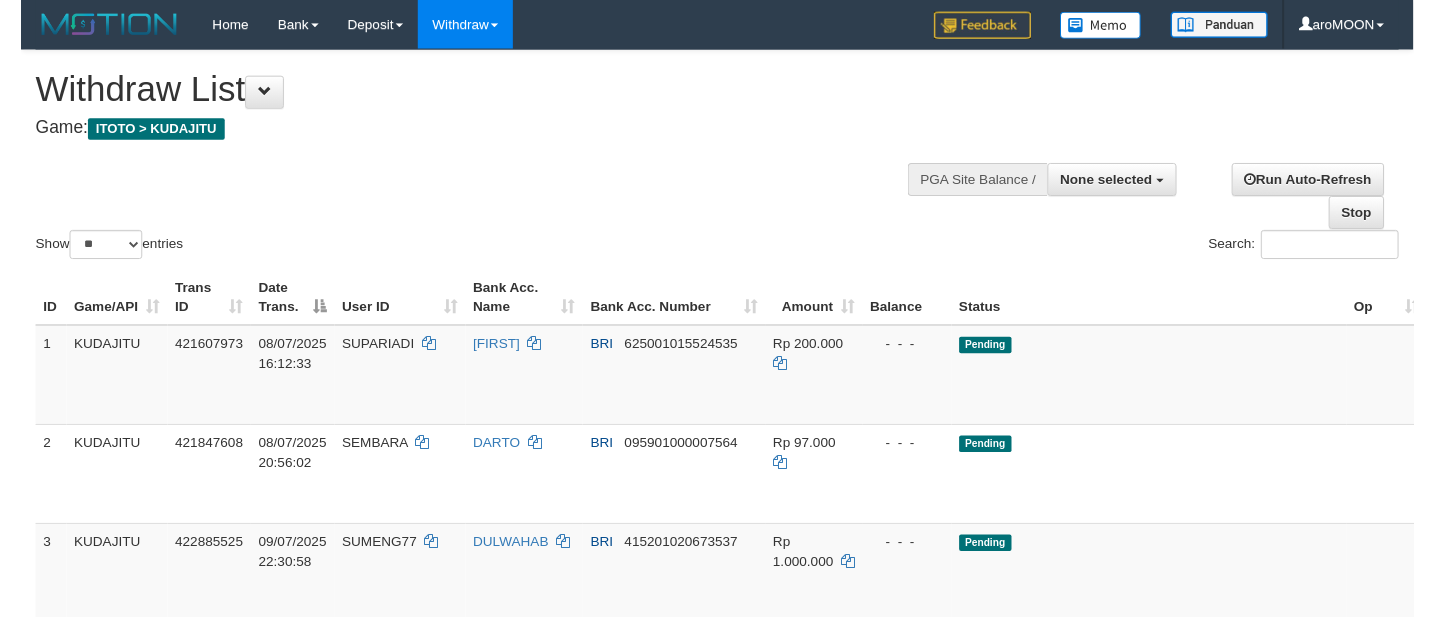 scroll, scrollTop: 0, scrollLeft: 0, axis: both 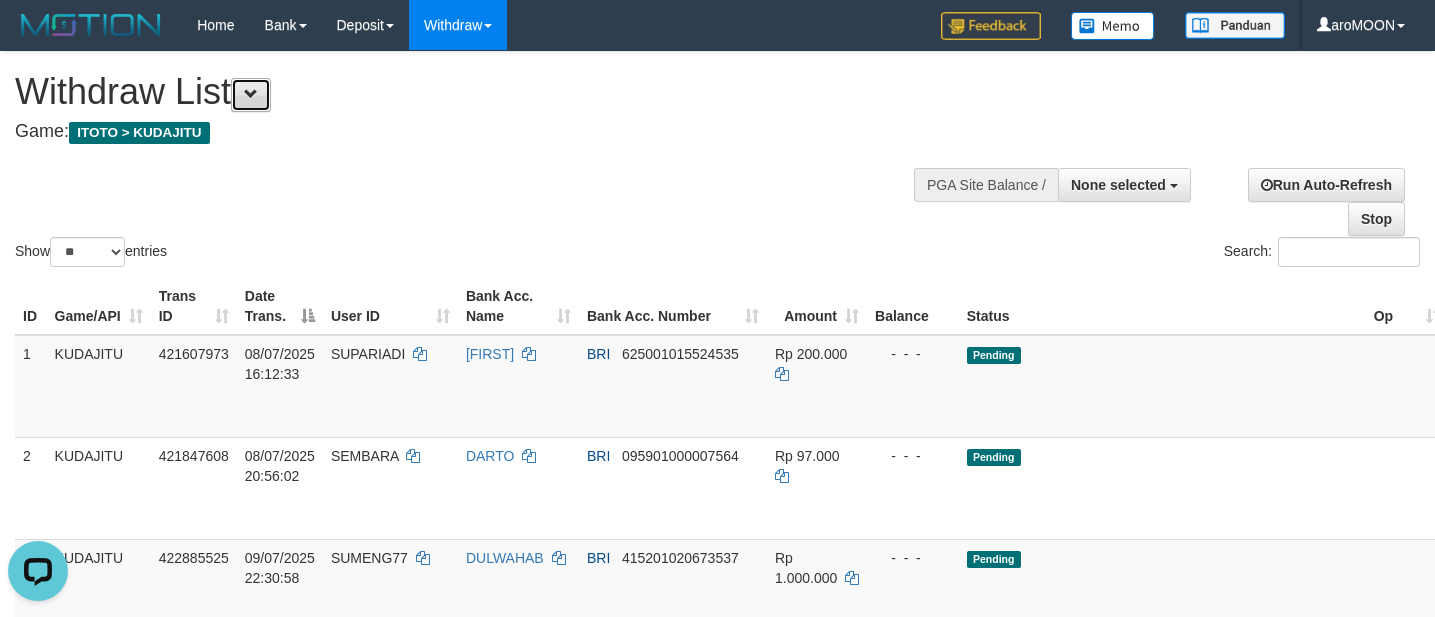 click at bounding box center [251, 95] 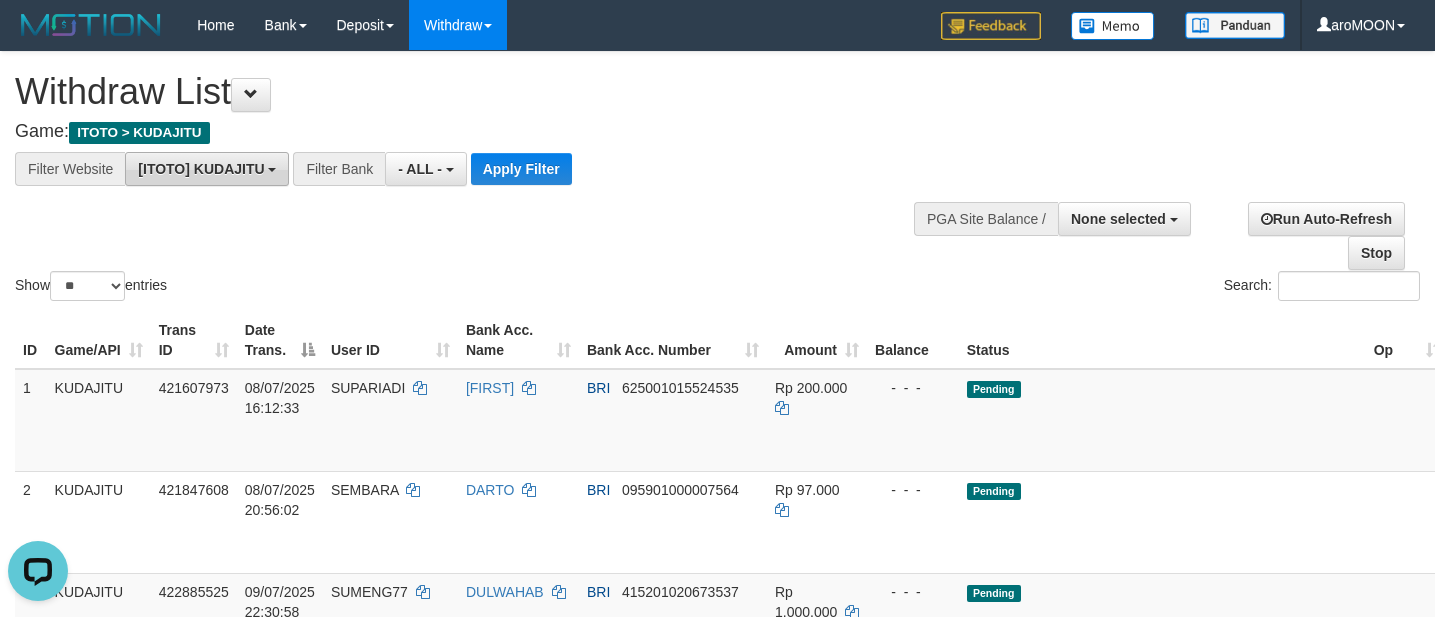 click on "[ITOTO] KUDAJITU" at bounding box center (201, 169) 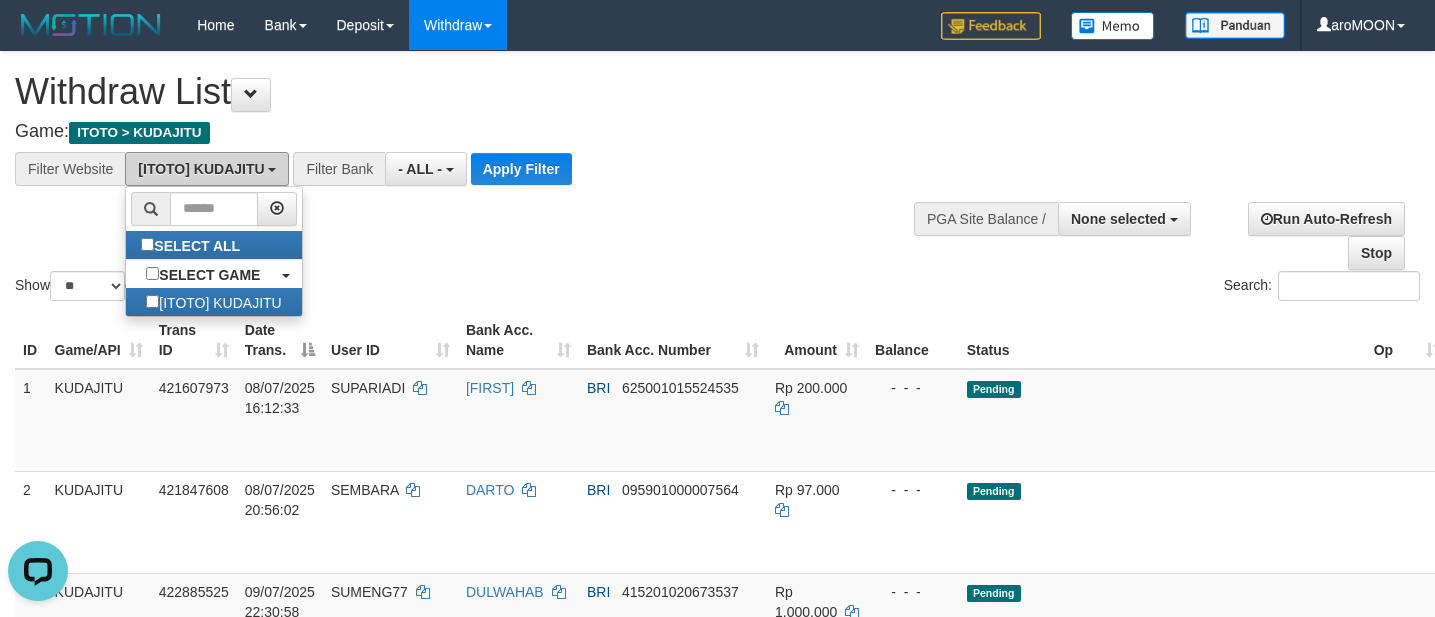 click on "[ITOTO] KUDAJITU" at bounding box center [201, 169] 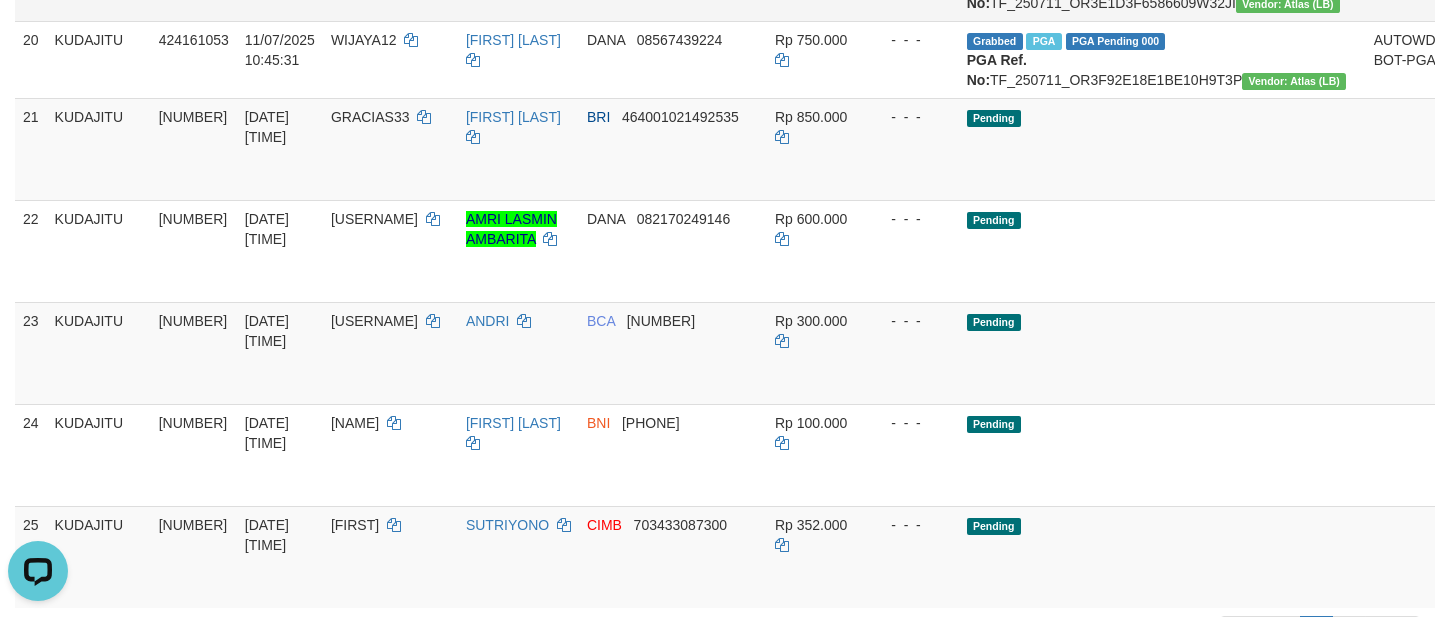 scroll, scrollTop: 1875, scrollLeft: 0, axis: vertical 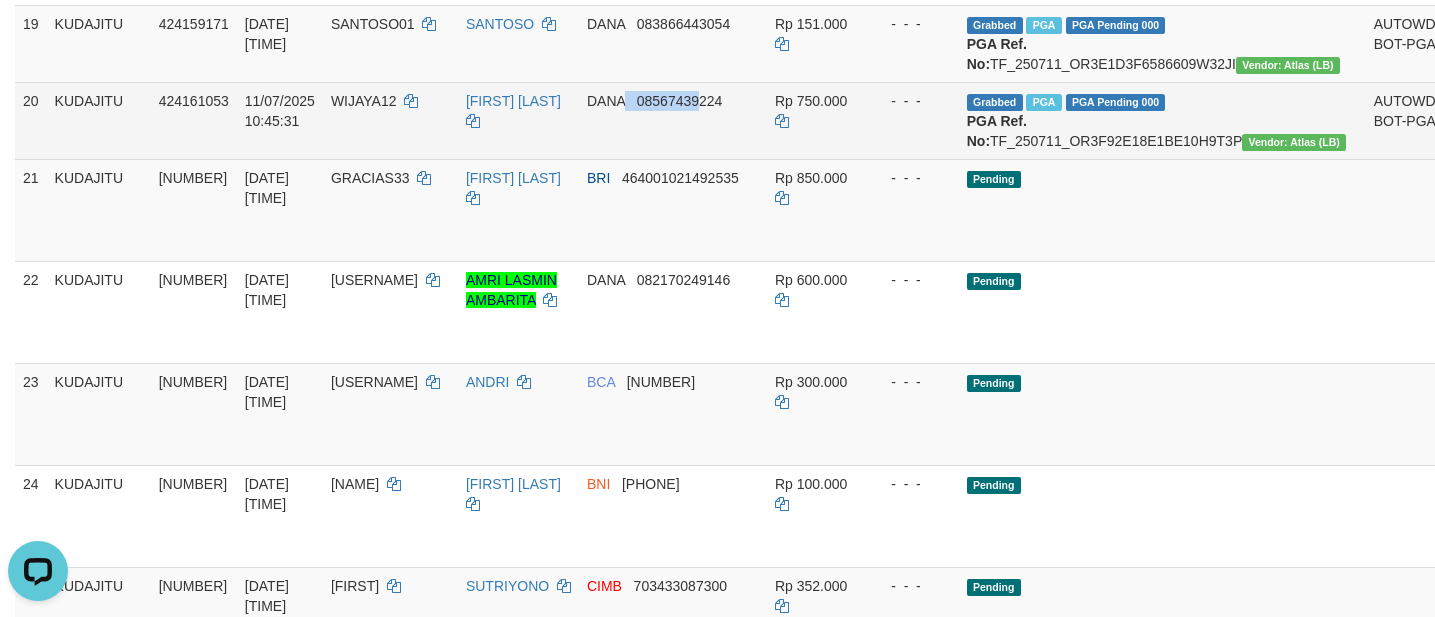 drag, startPoint x: 637, startPoint y: 385, endPoint x: 705, endPoint y: 373, distance: 69.050705 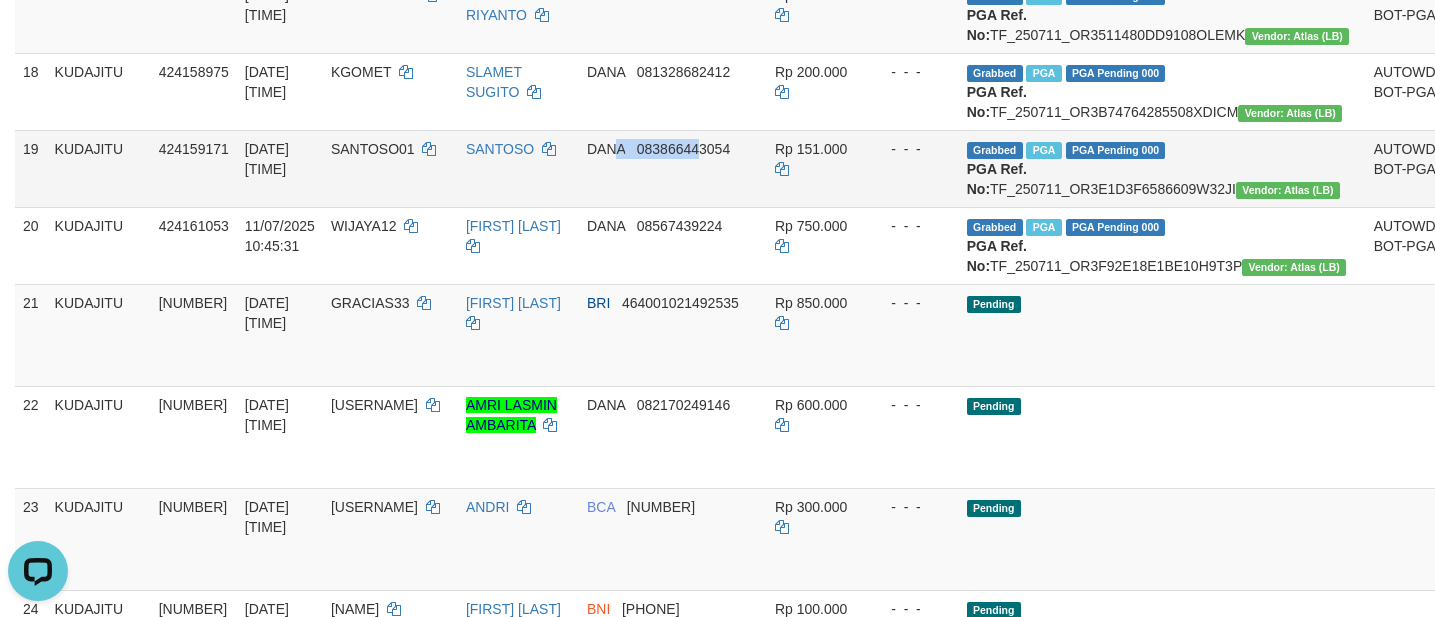 drag, startPoint x: 625, startPoint y: 418, endPoint x: 695, endPoint y: 407, distance: 70.85902 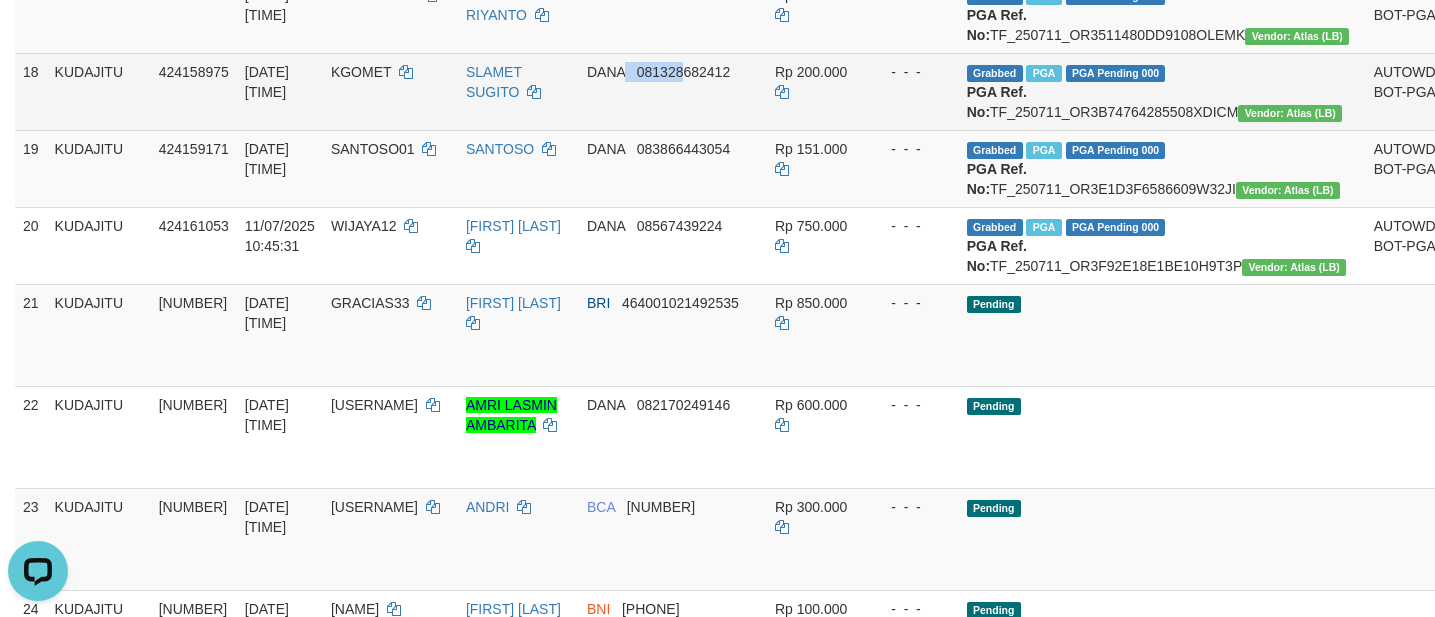 drag, startPoint x: 663, startPoint y: 320, endPoint x: 692, endPoint y: 313, distance: 29.832869 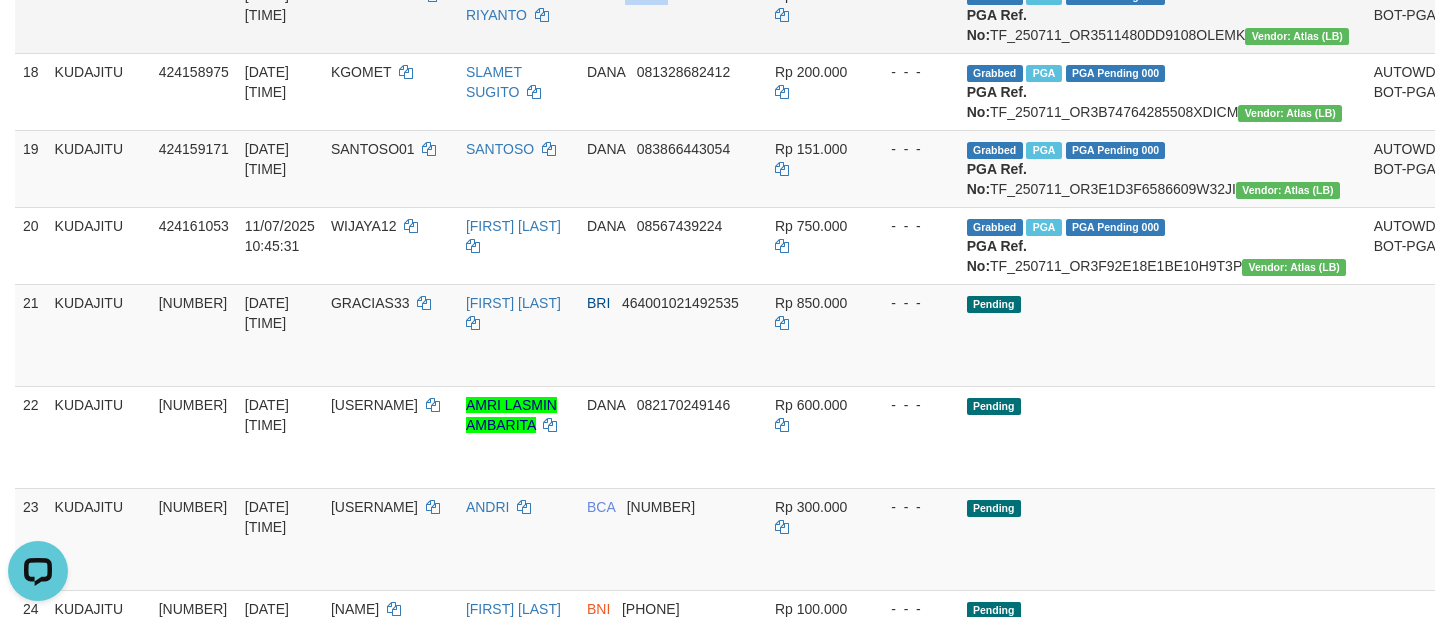 drag, startPoint x: 637, startPoint y: 230, endPoint x: 681, endPoint y: 213, distance: 47.169907 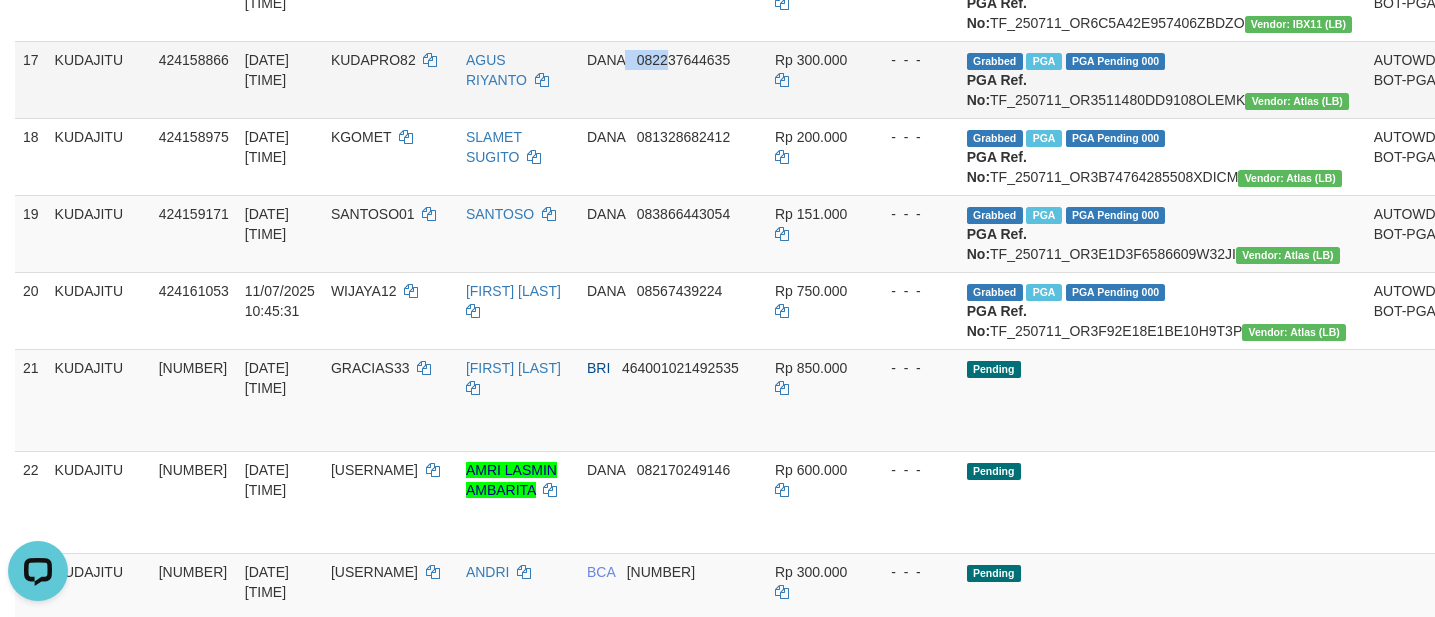 scroll, scrollTop: 1500, scrollLeft: 0, axis: vertical 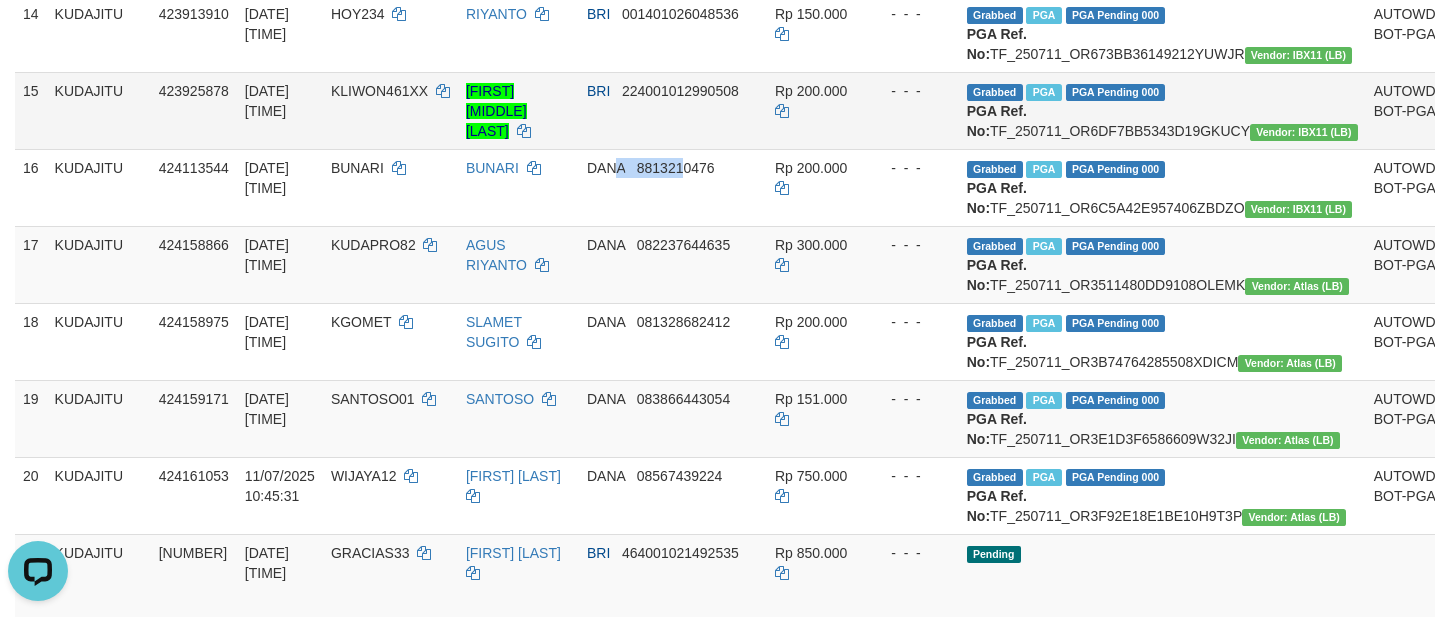drag, startPoint x: 662, startPoint y: 362, endPoint x: 688, endPoint y: 348, distance: 29.529646 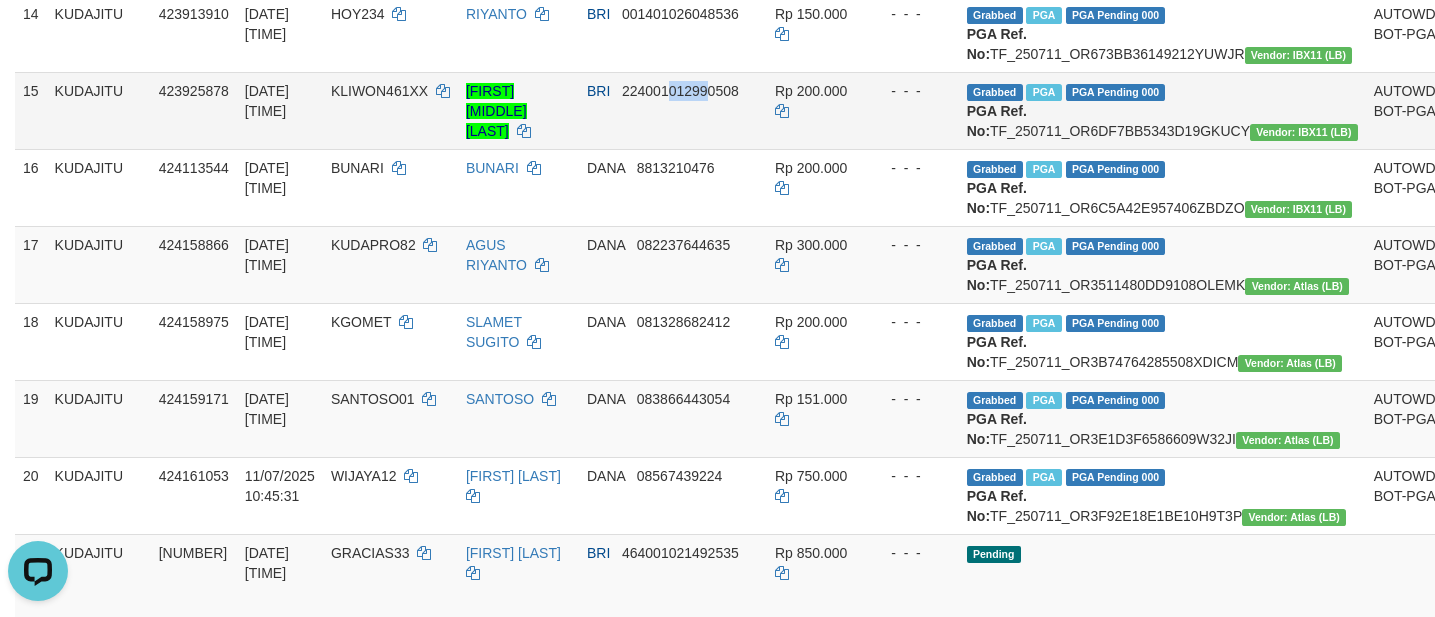 drag, startPoint x: 707, startPoint y: 286, endPoint x: 731, endPoint y: 276, distance: 26 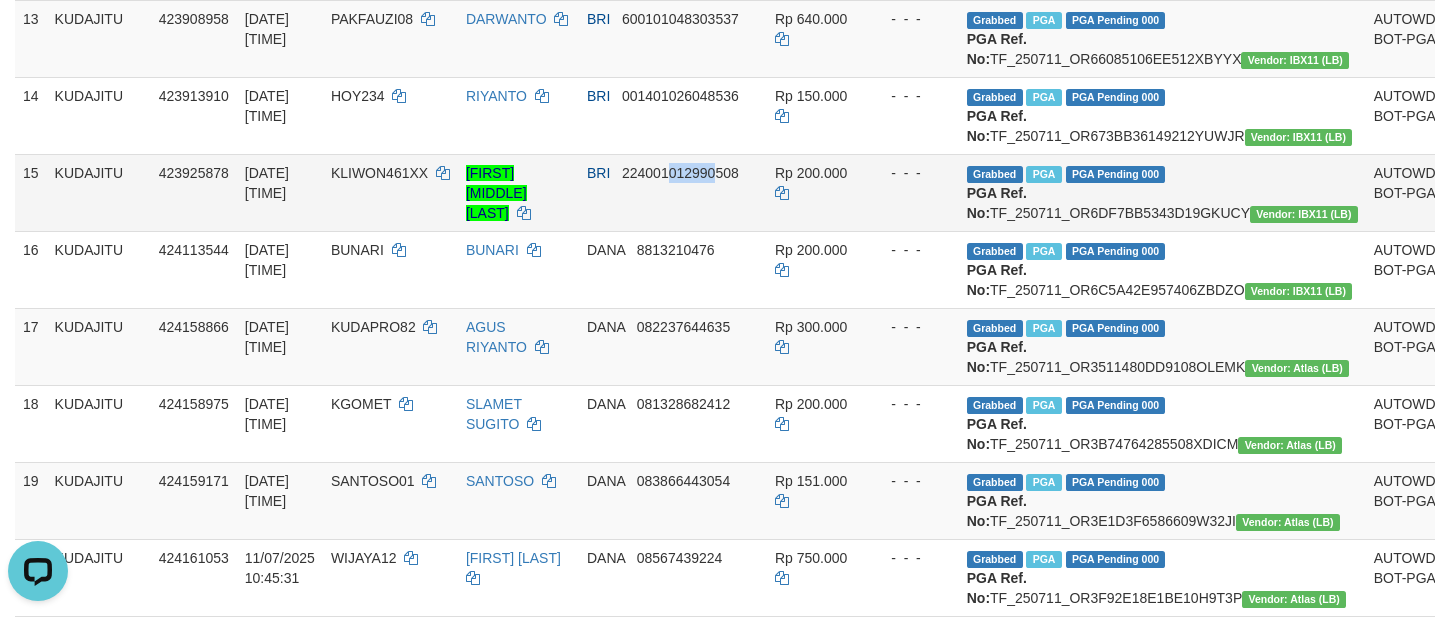 scroll, scrollTop: 1375, scrollLeft: 0, axis: vertical 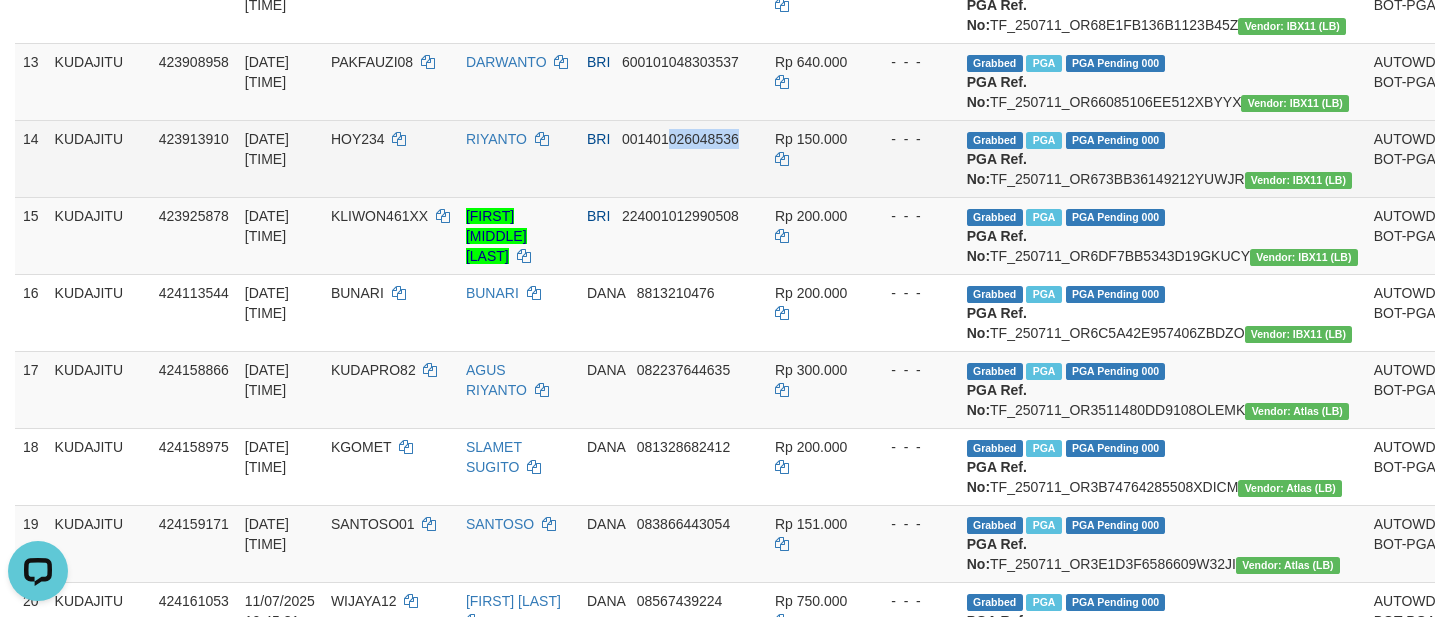 drag, startPoint x: 680, startPoint y: 308, endPoint x: 753, endPoint y: 291, distance: 74.953316 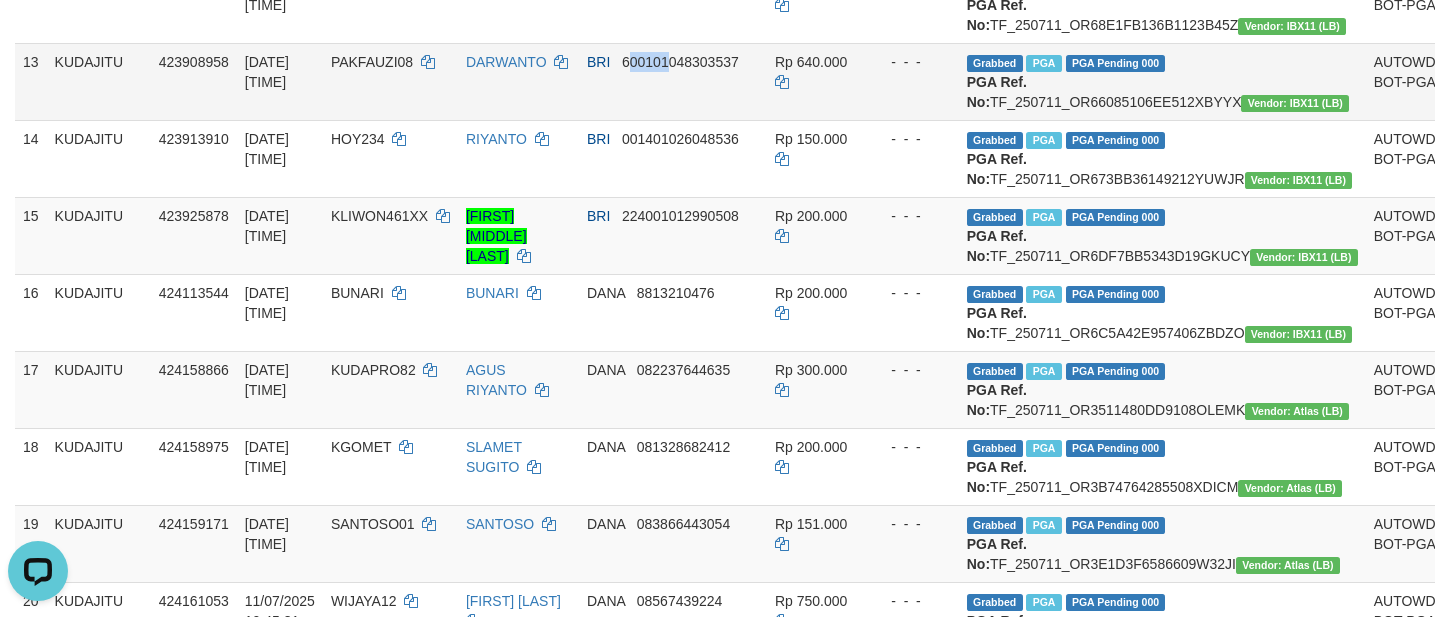 drag, startPoint x: 641, startPoint y: 201, endPoint x: 683, endPoint y: 197, distance: 42.190044 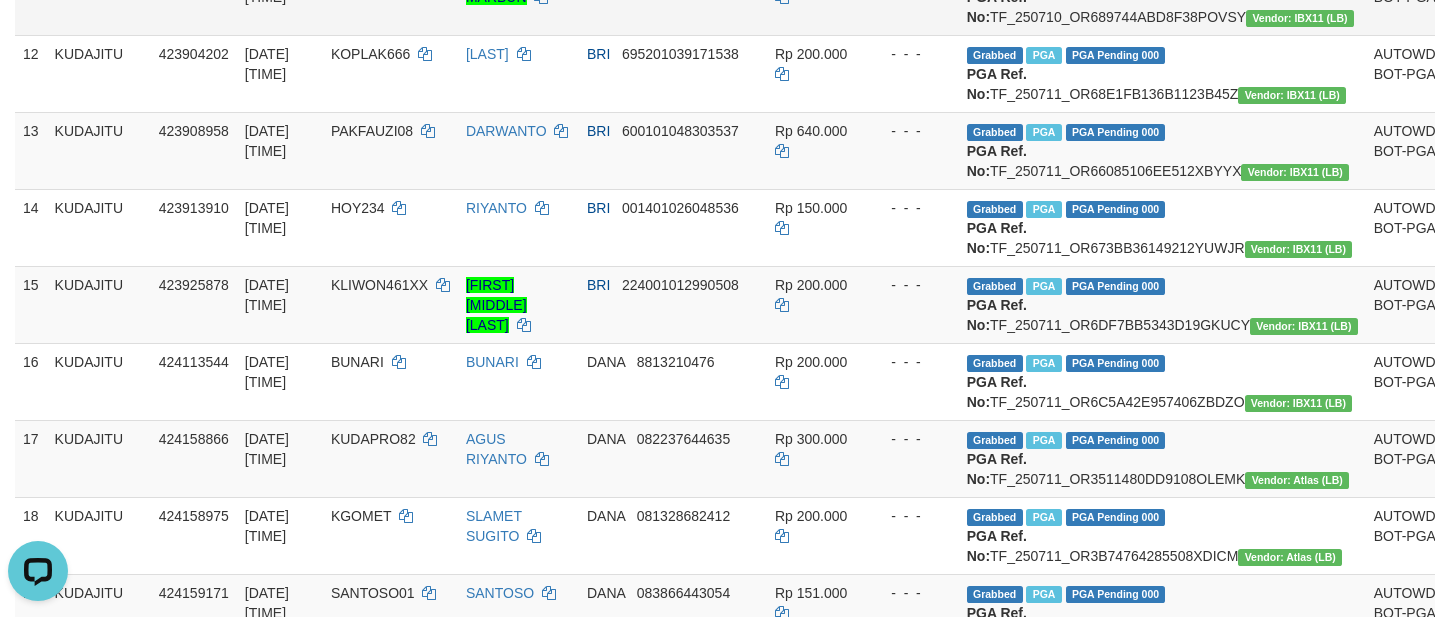 scroll, scrollTop: 1250, scrollLeft: 0, axis: vertical 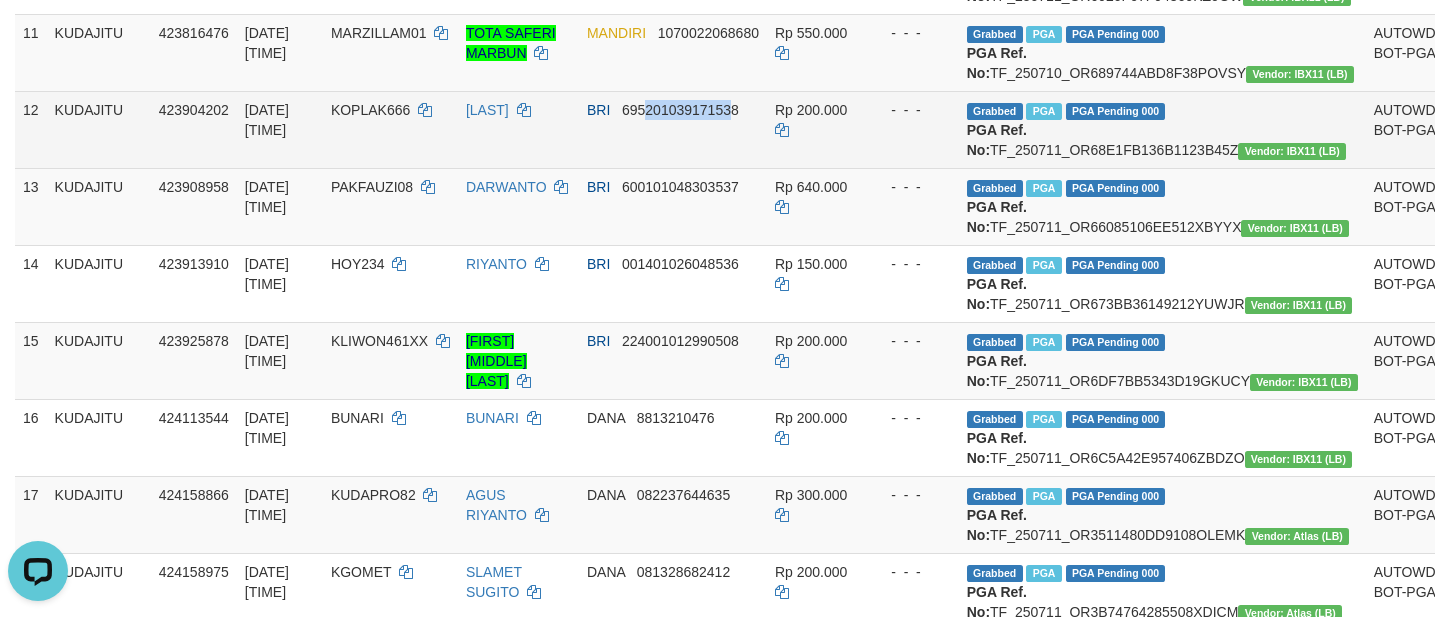 drag, startPoint x: 655, startPoint y: 241, endPoint x: 743, endPoint y: 241, distance: 88 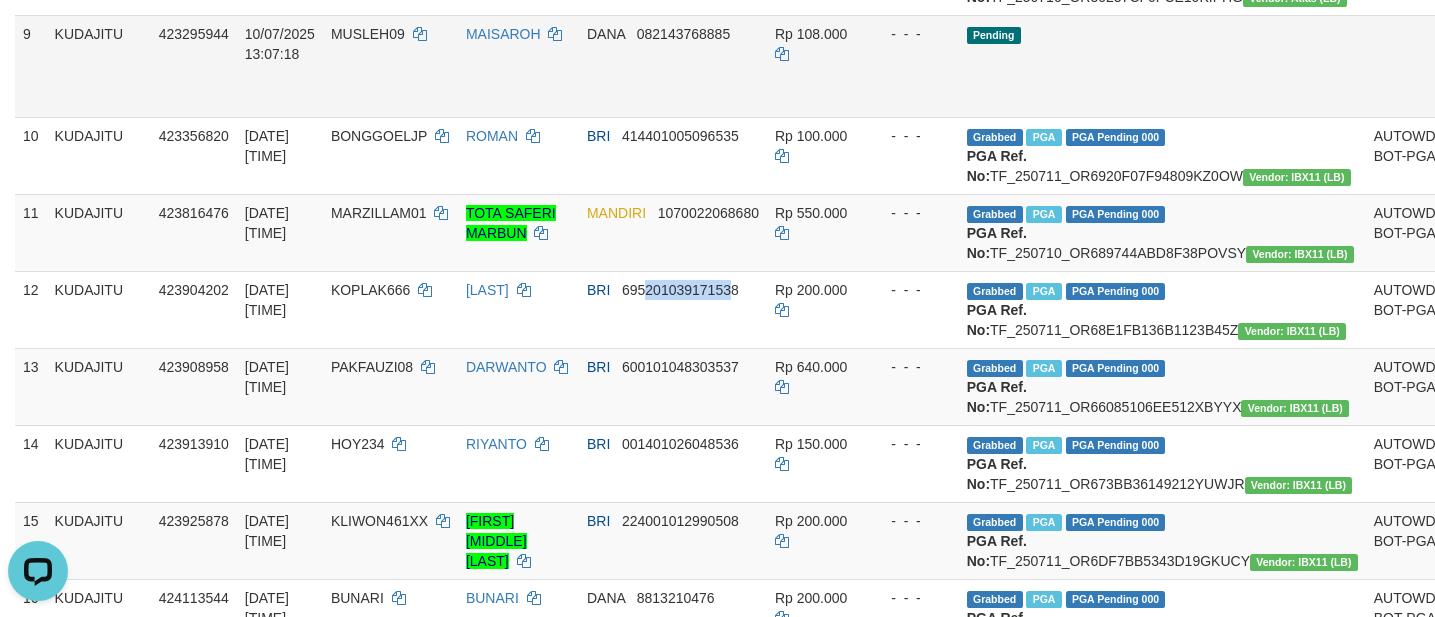 scroll, scrollTop: 1000, scrollLeft: 0, axis: vertical 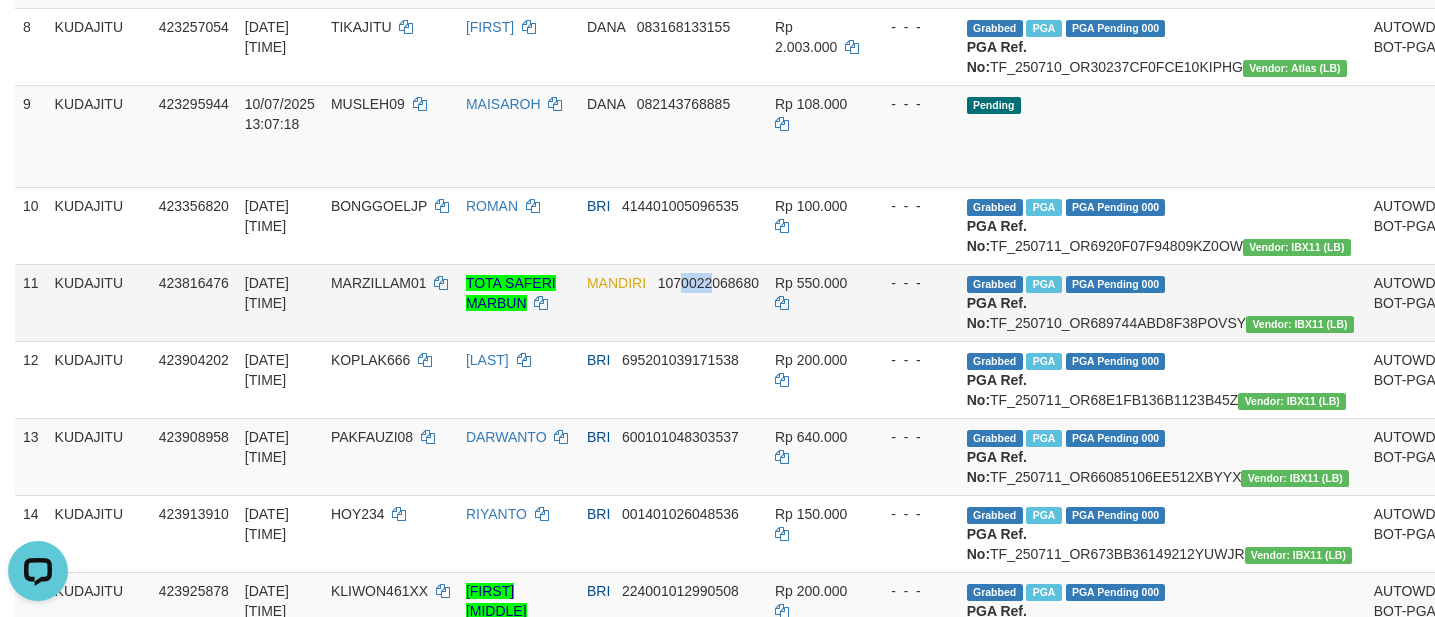 click on "1070022068680" at bounding box center [708, 283] 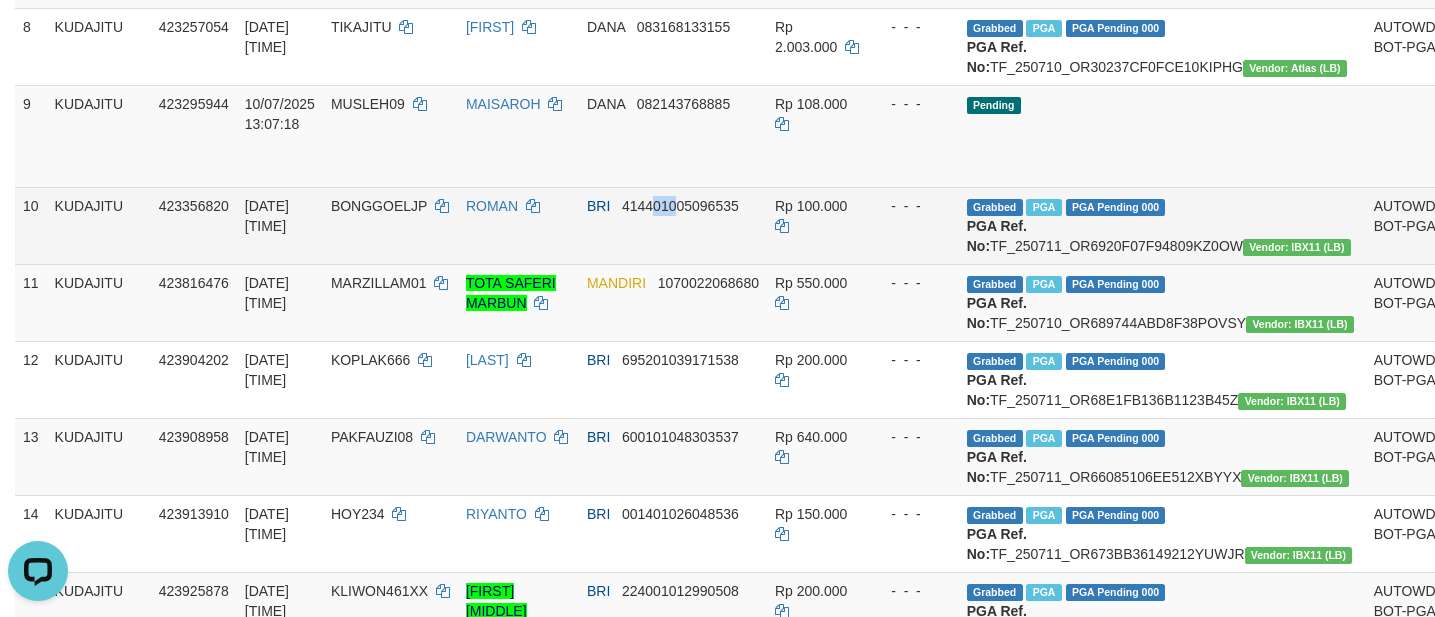 drag, startPoint x: 667, startPoint y: 288, endPoint x: 698, endPoint y: 288, distance: 31 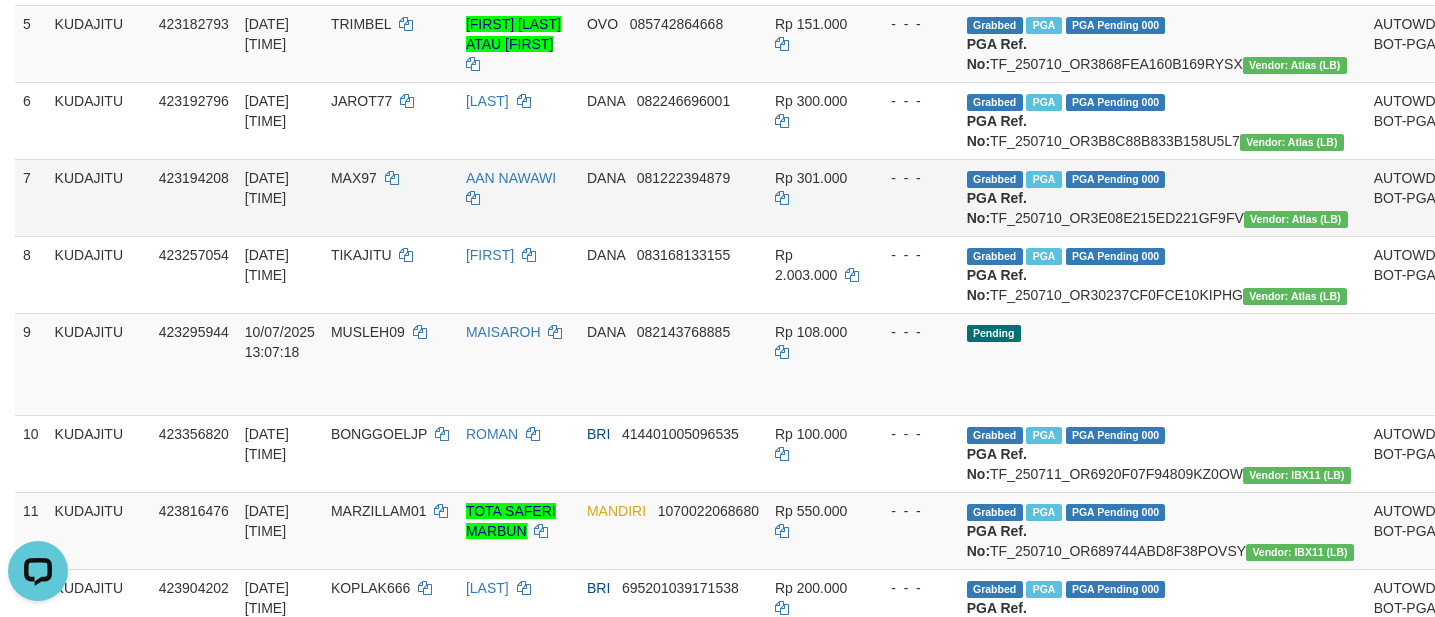 scroll, scrollTop: 750, scrollLeft: 0, axis: vertical 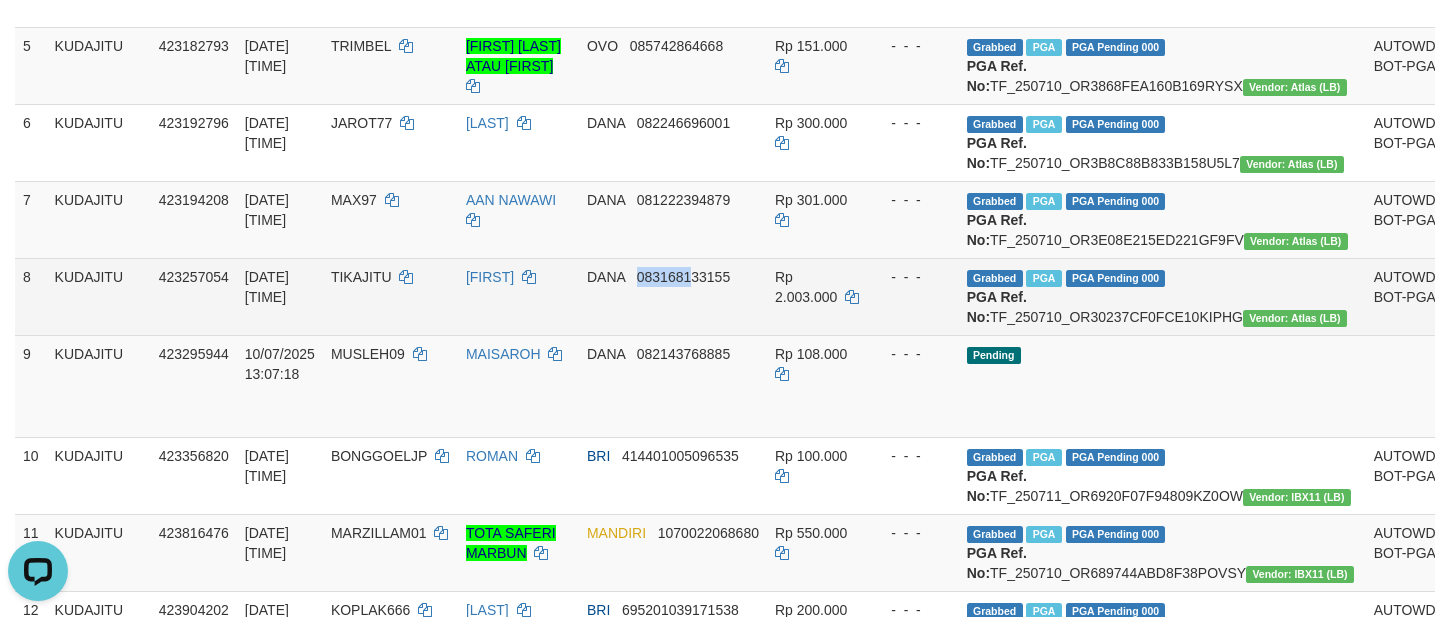 drag, startPoint x: 648, startPoint y: 336, endPoint x: 702, endPoint y: 333, distance: 54.08327 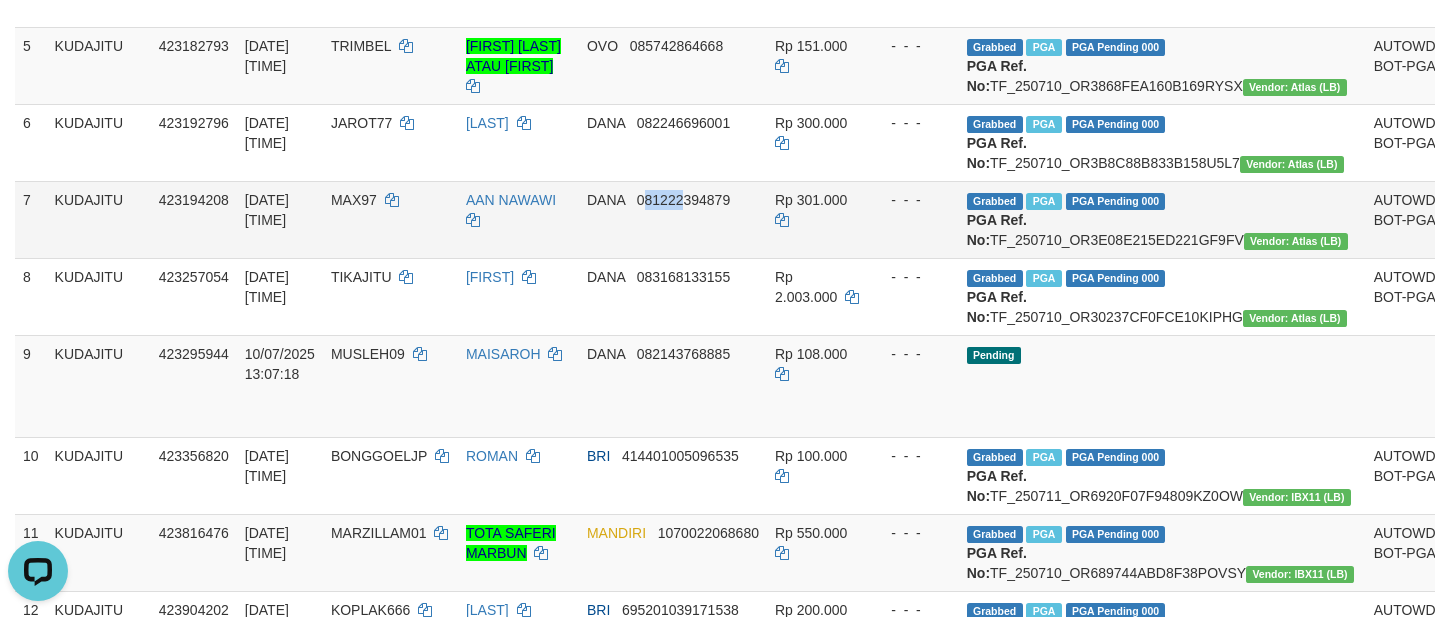 drag, startPoint x: 655, startPoint y: 241, endPoint x: 692, endPoint y: 233, distance: 37.85499 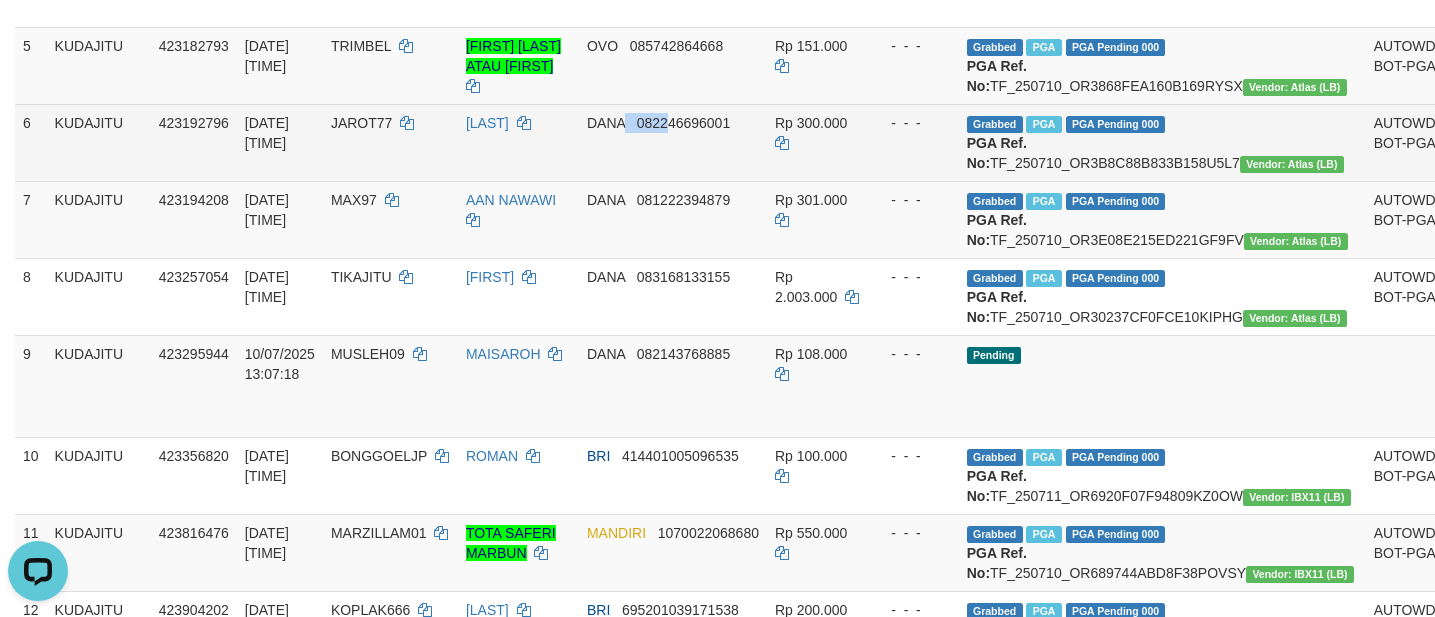 drag, startPoint x: 640, startPoint y: 135, endPoint x: 682, endPoint y: 135, distance: 42 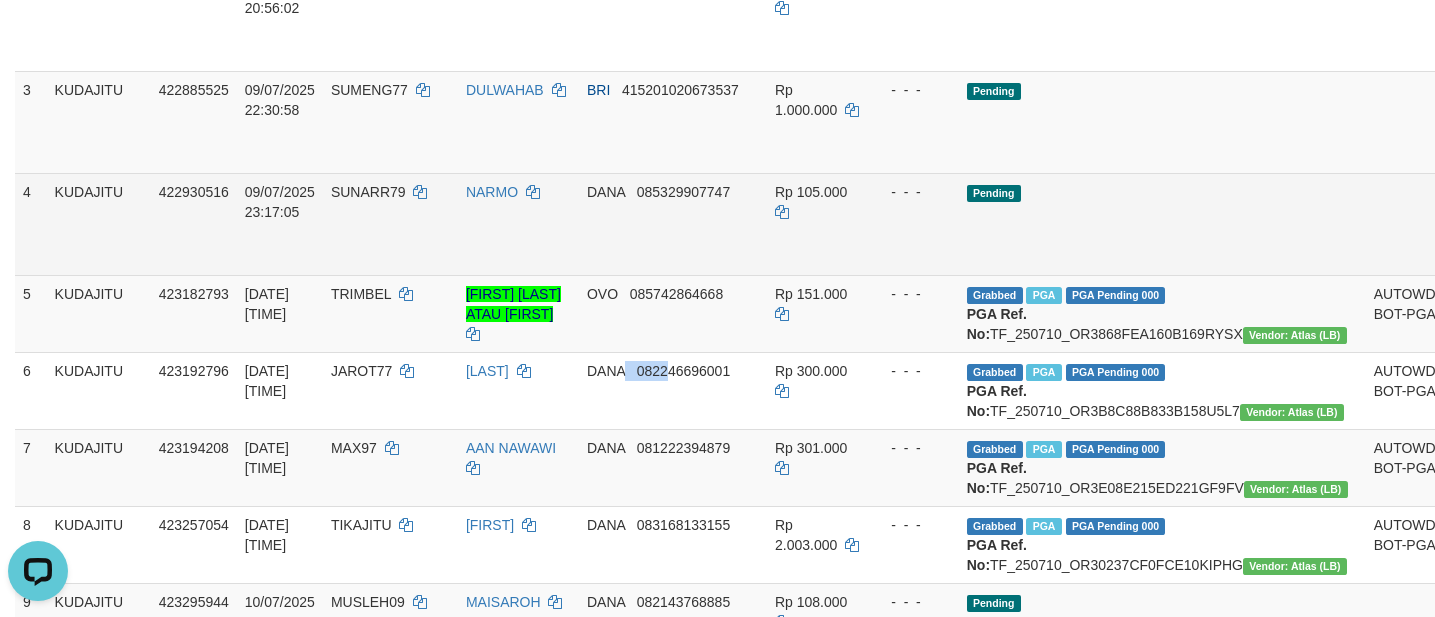 scroll, scrollTop: 500, scrollLeft: 0, axis: vertical 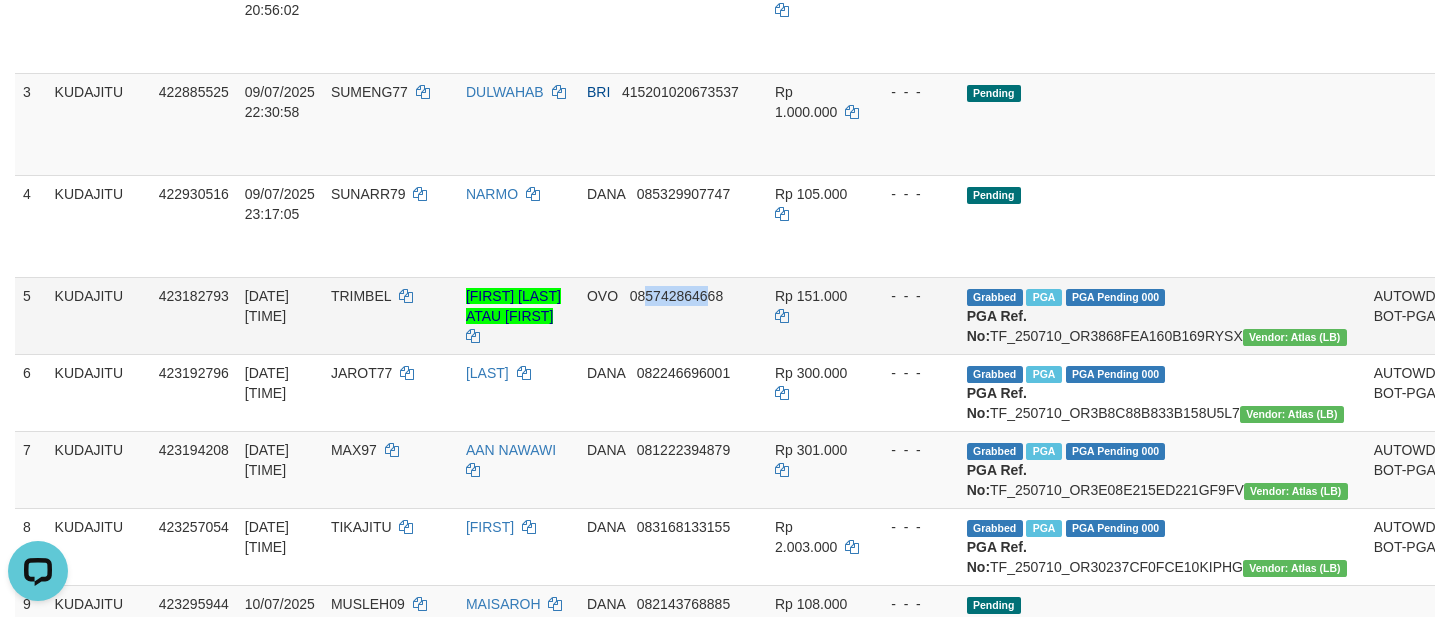 drag, startPoint x: 661, startPoint y: 287, endPoint x: 720, endPoint y: 291, distance: 59.135437 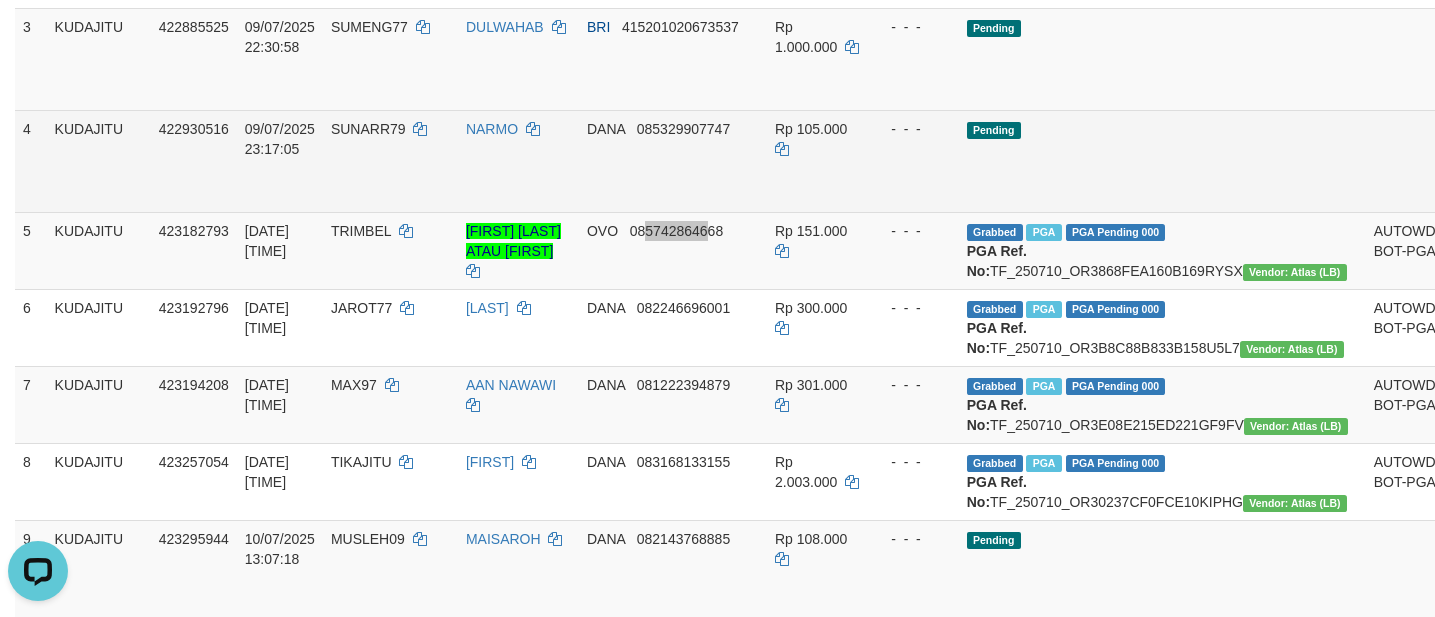 scroll, scrollTop: 625, scrollLeft: 0, axis: vertical 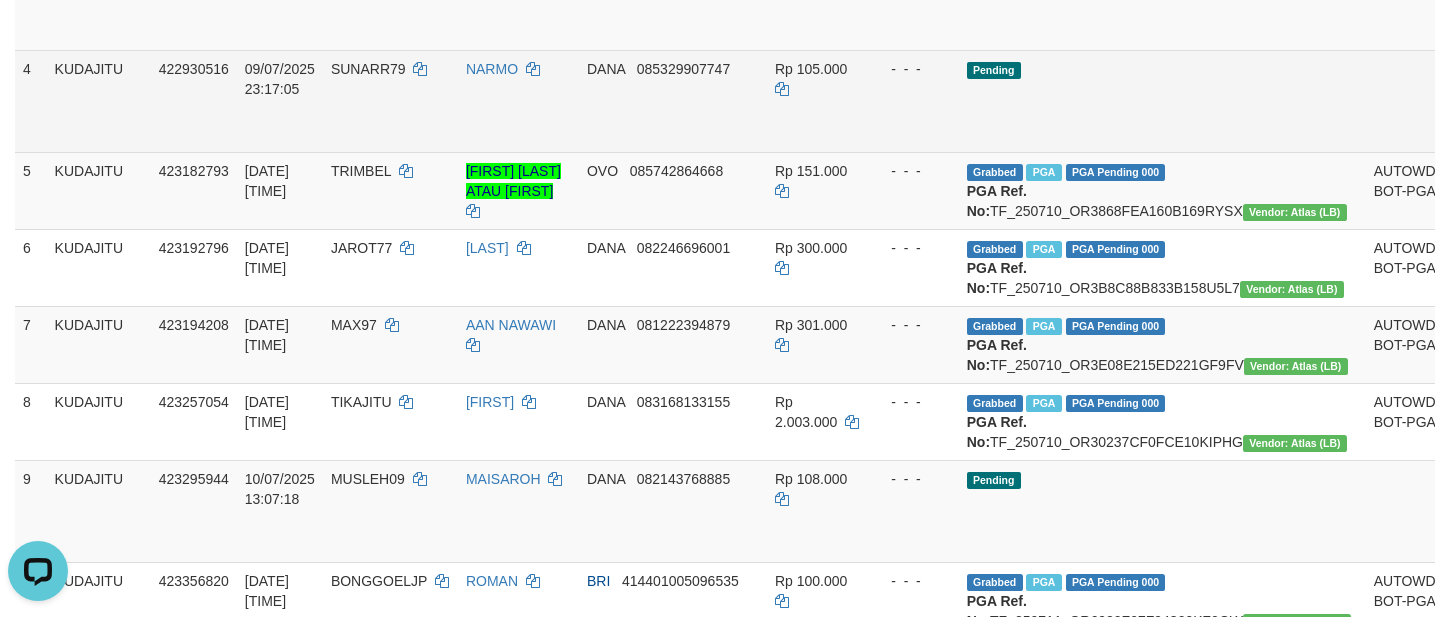 click on "Pending" at bounding box center [1162, 101] 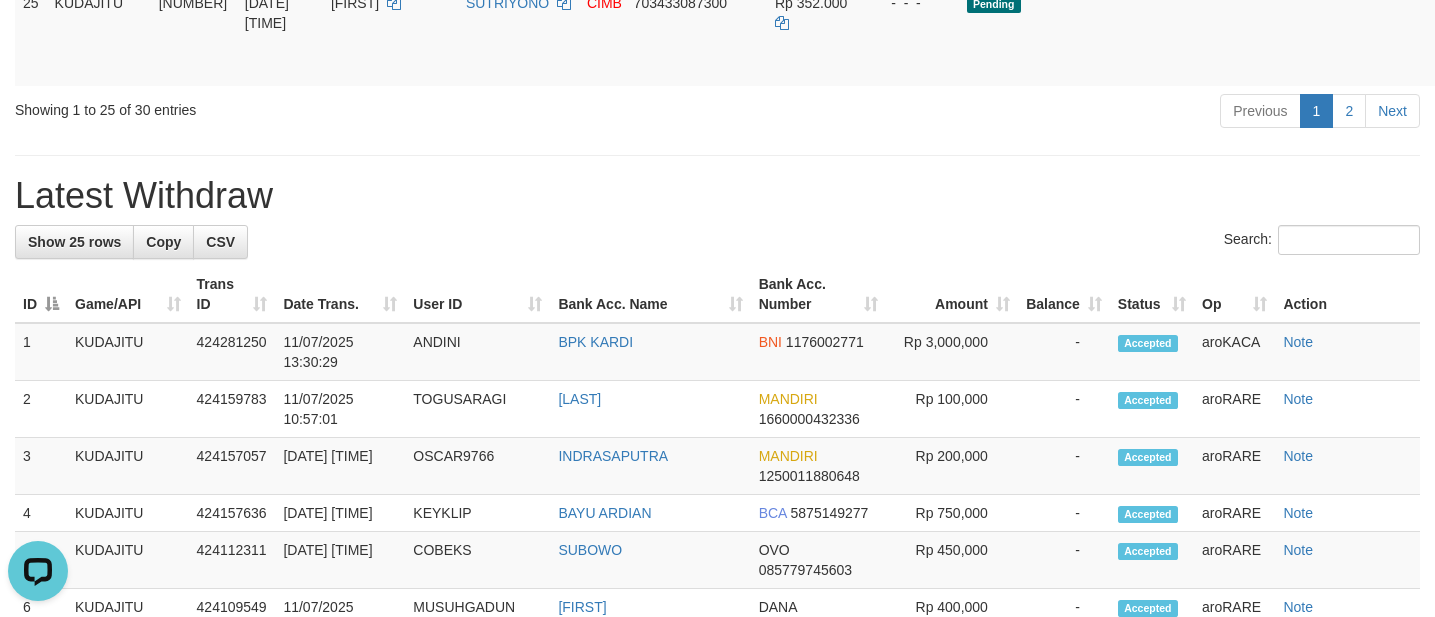 click on "Allow Grab   ·    Reject Send PGA     ·    Note" at bounding box center (1497, -67) 